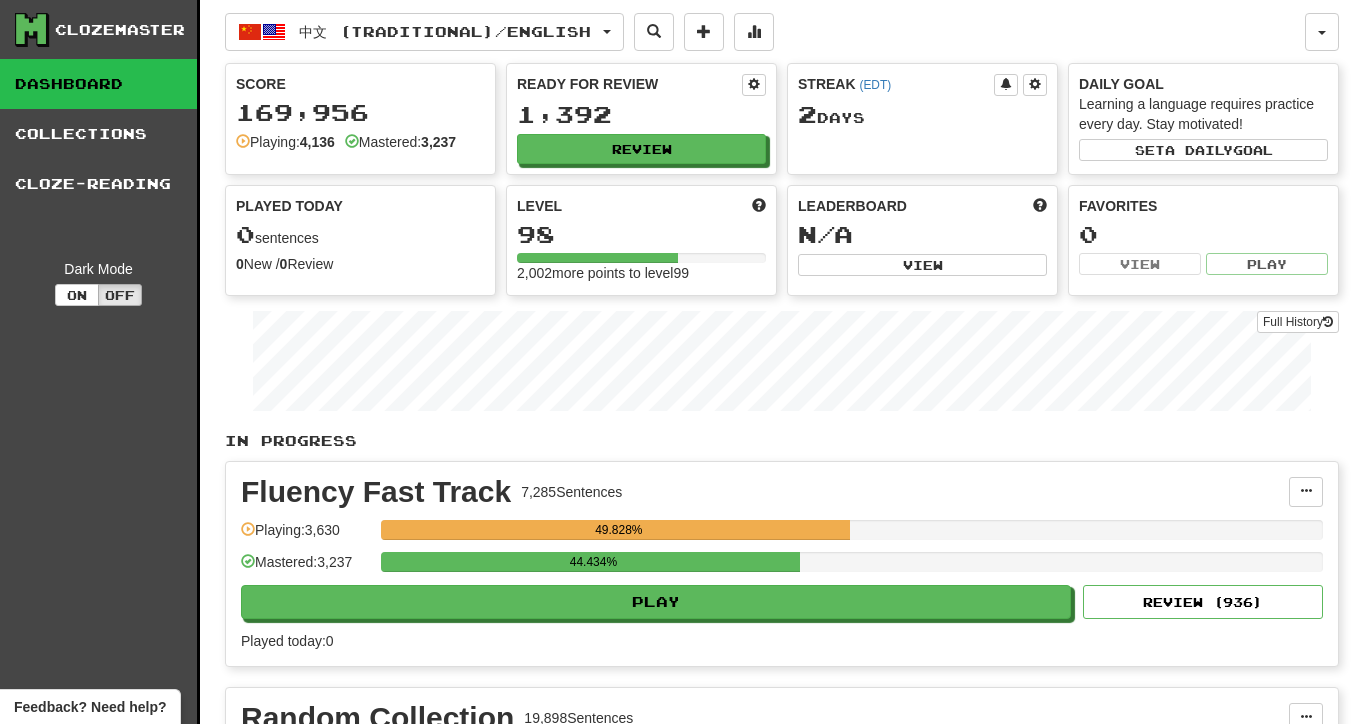 scroll, scrollTop: 0, scrollLeft: 0, axis: both 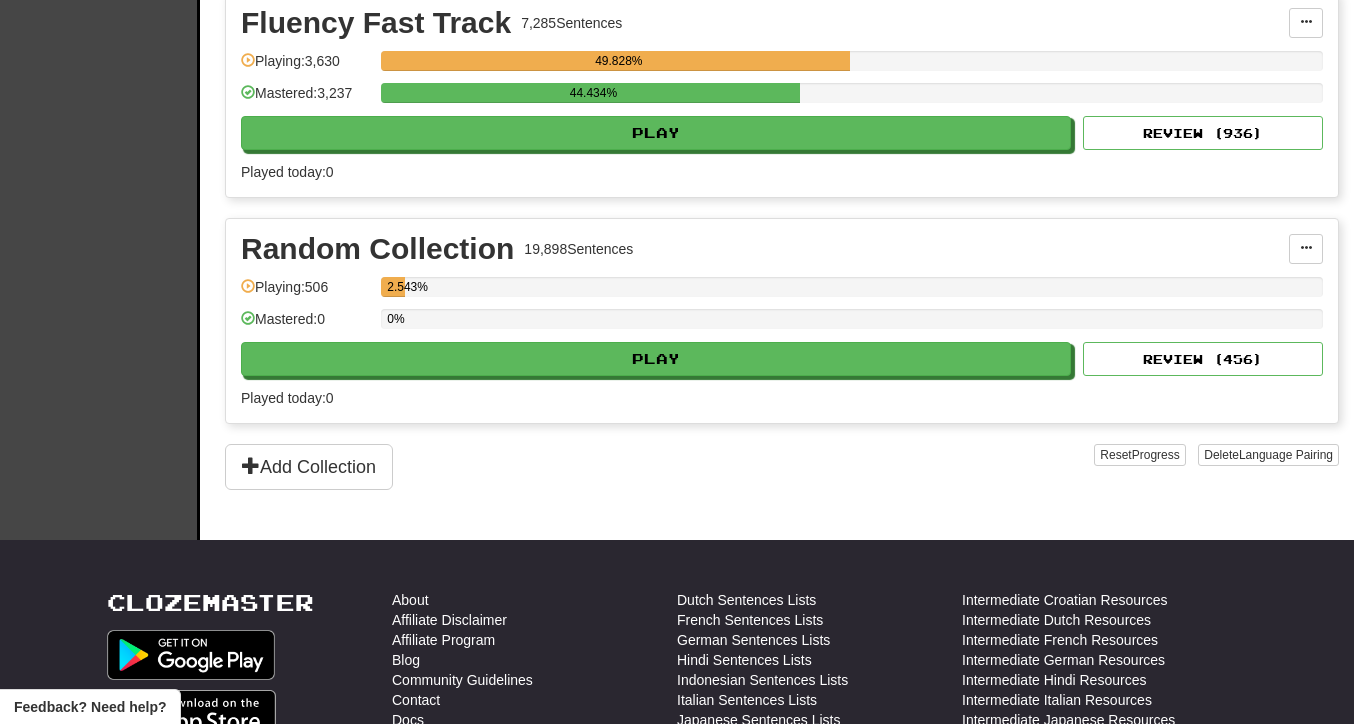 click on "In Progress Fluency Fast Track 7,285  Sentences Manage Sentences Unpin from Dashboard  Playing:  3,630 49.828%  Mastered:  3,237 44.434% Play Review ( 936 ) Played today:  0 Random Collection 19,898  Sentences Manage Sentences Unpin from Dashboard  Playing:  506 2.543%  Mastered:  0 0% Play Review ( 456 ) Played today:  0  Add Collection Reset  Progress Delete  Language Pairing Dark Mode On Off" at bounding box center [782, 226] 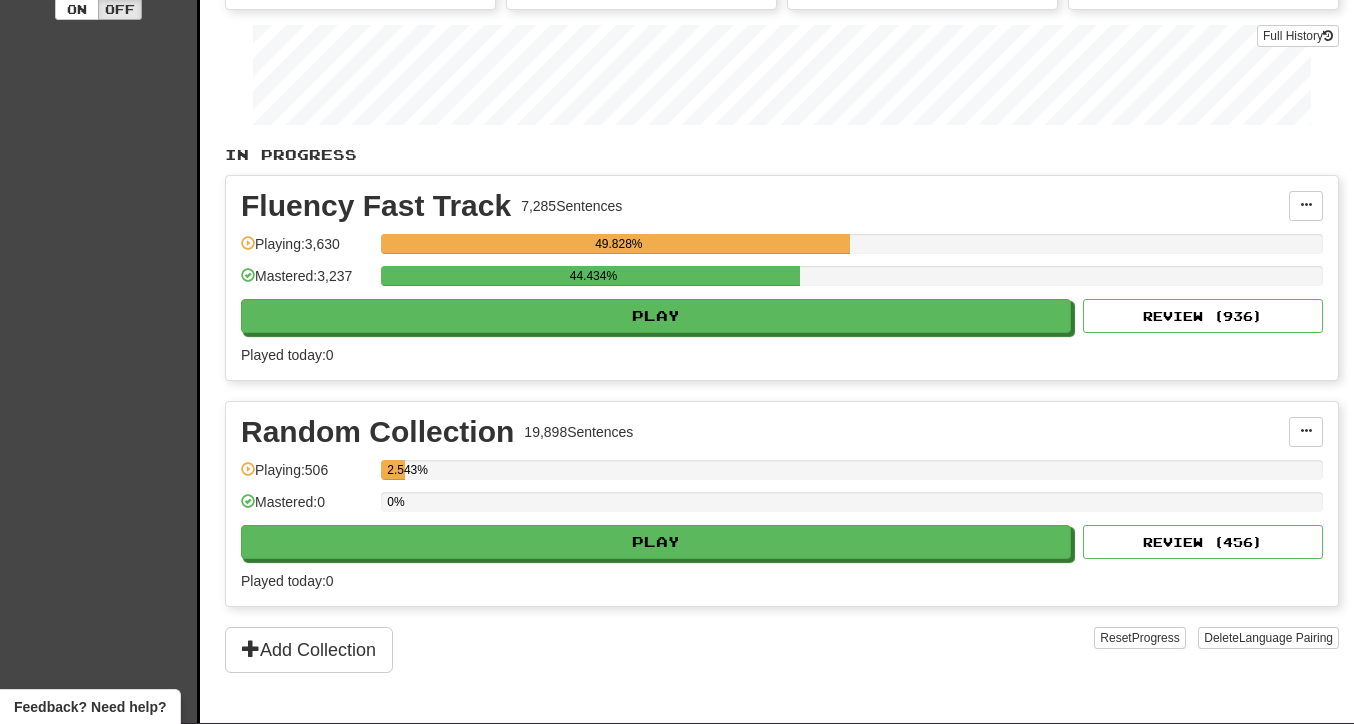scroll, scrollTop: 0, scrollLeft: 0, axis: both 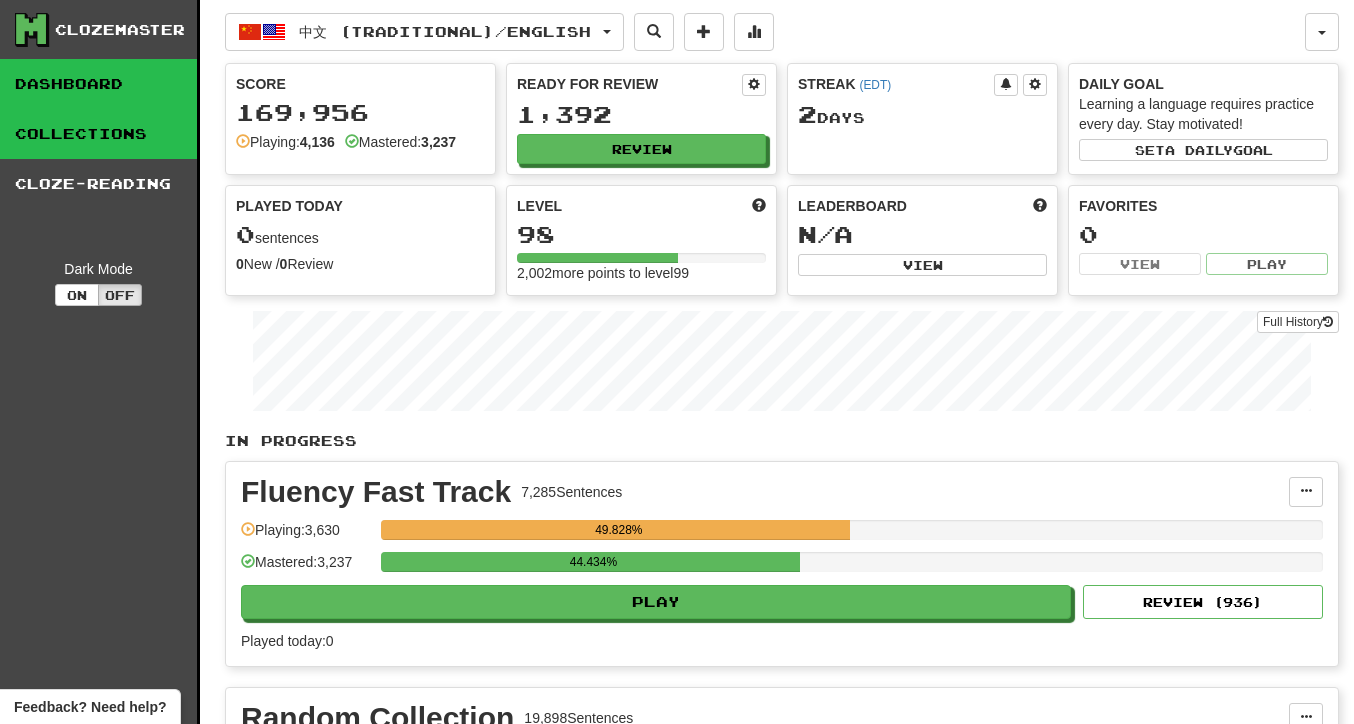 click on "Collections" at bounding box center (98, 134) 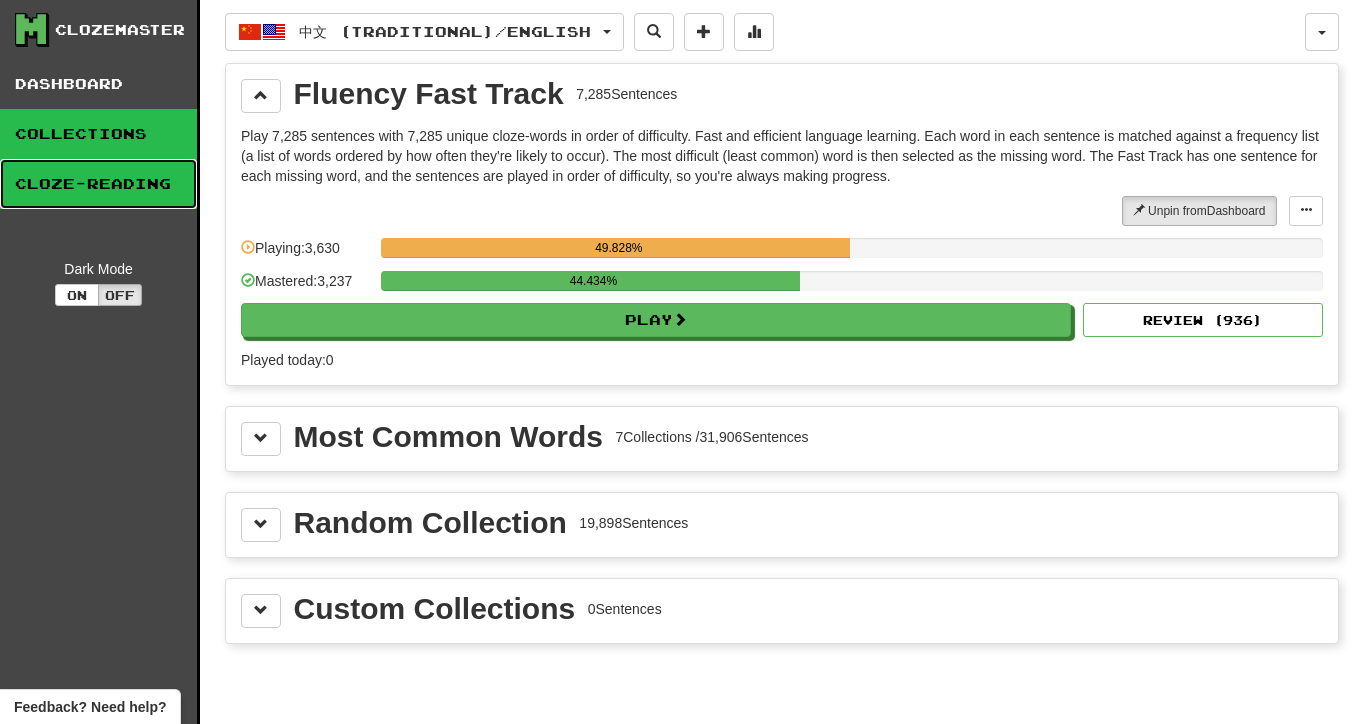 click on "Cloze-Reading" at bounding box center [98, 184] 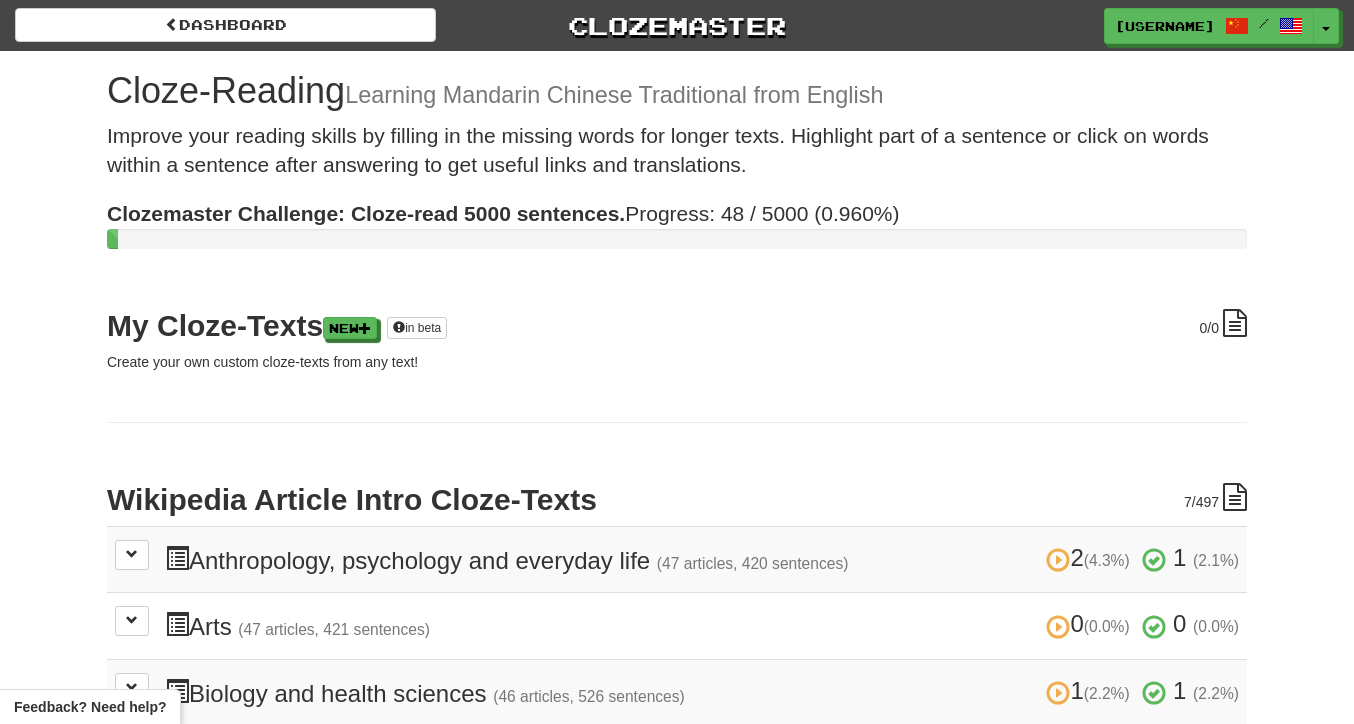 scroll, scrollTop: 0, scrollLeft: 0, axis: both 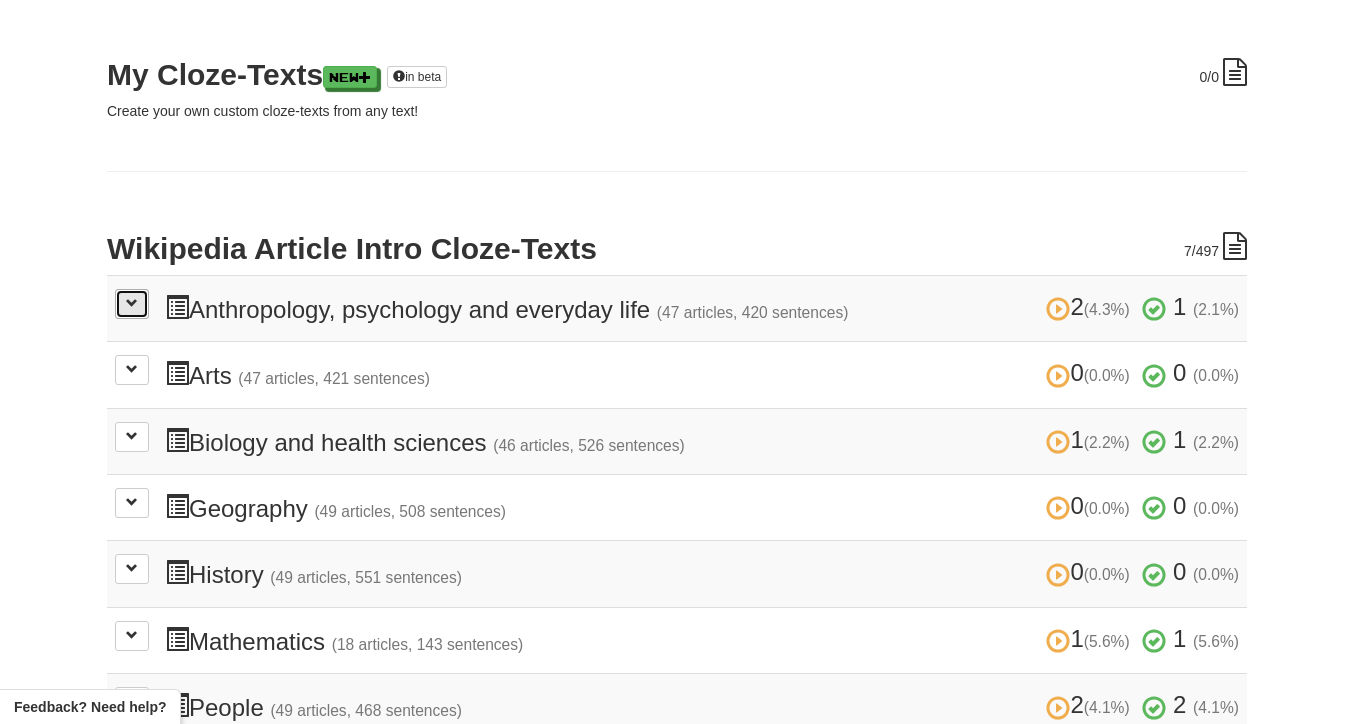 click at bounding box center (132, 303) 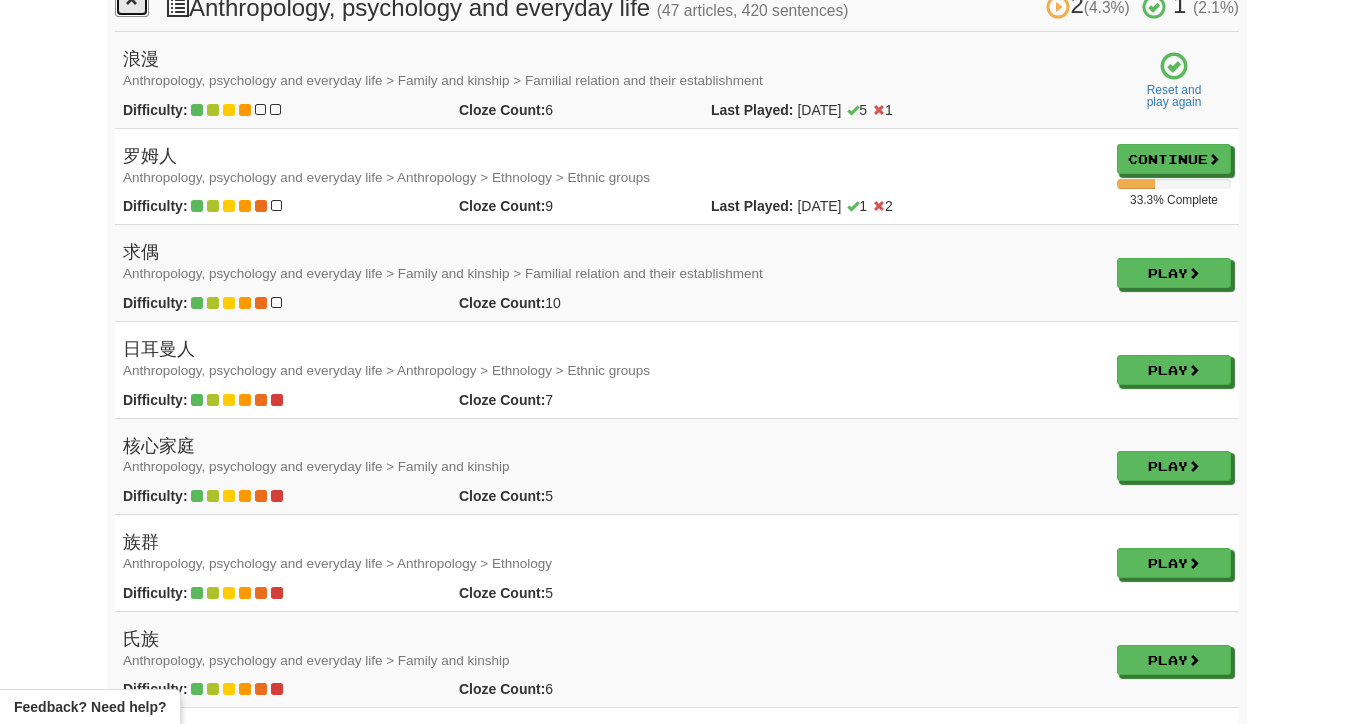 scroll, scrollTop: 544, scrollLeft: 0, axis: vertical 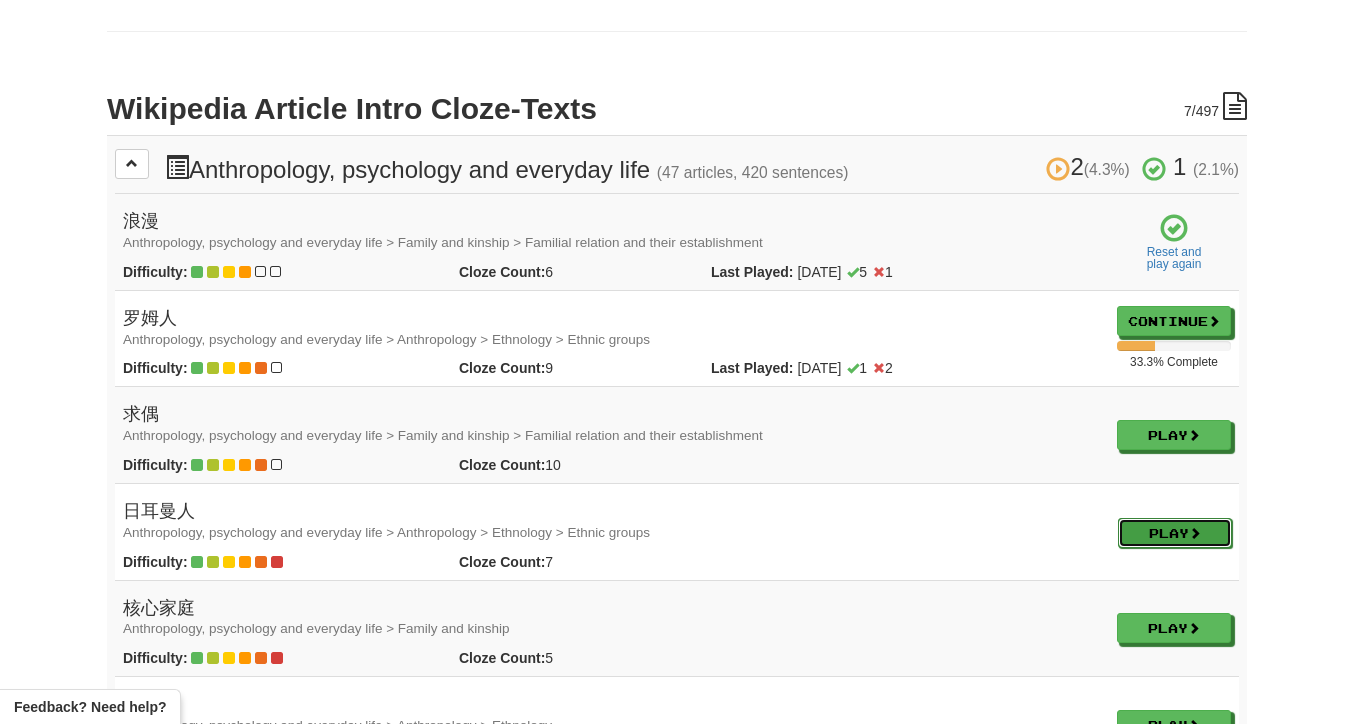 click on "Play" at bounding box center [1175, 533] 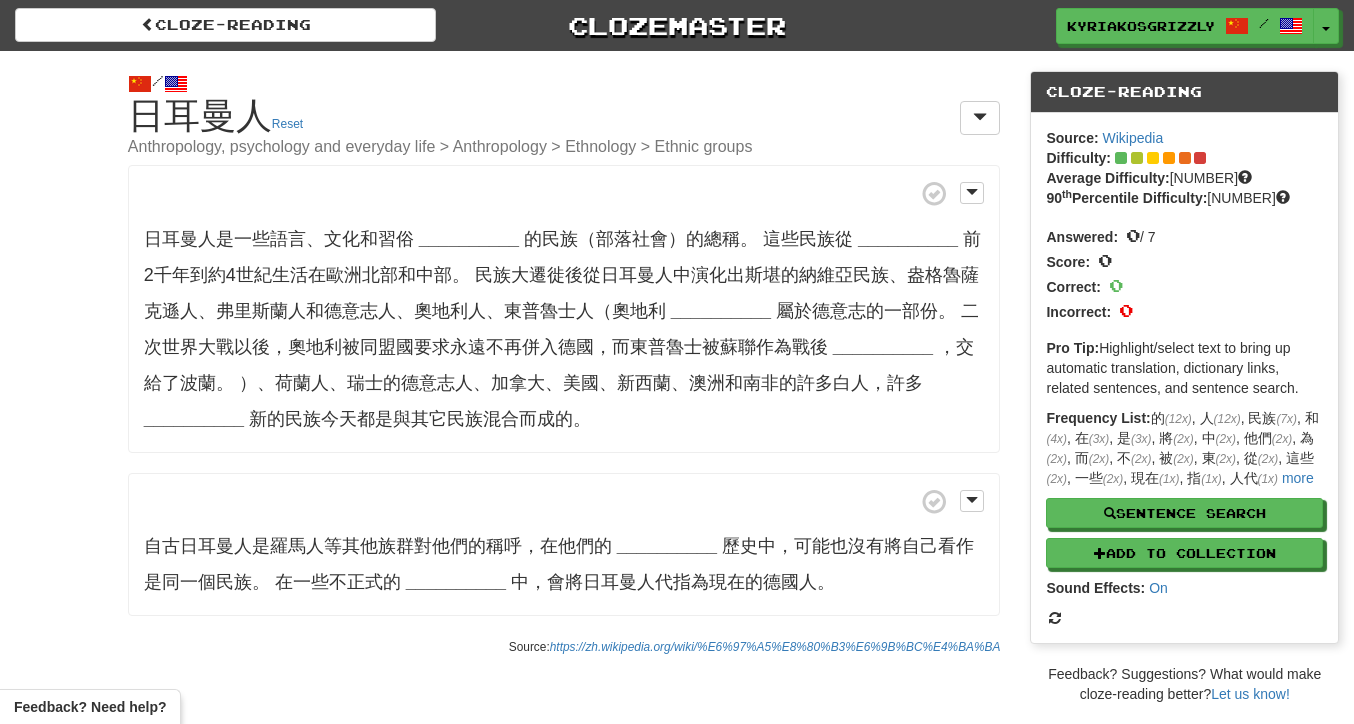 scroll, scrollTop: 0, scrollLeft: 0, axis: both 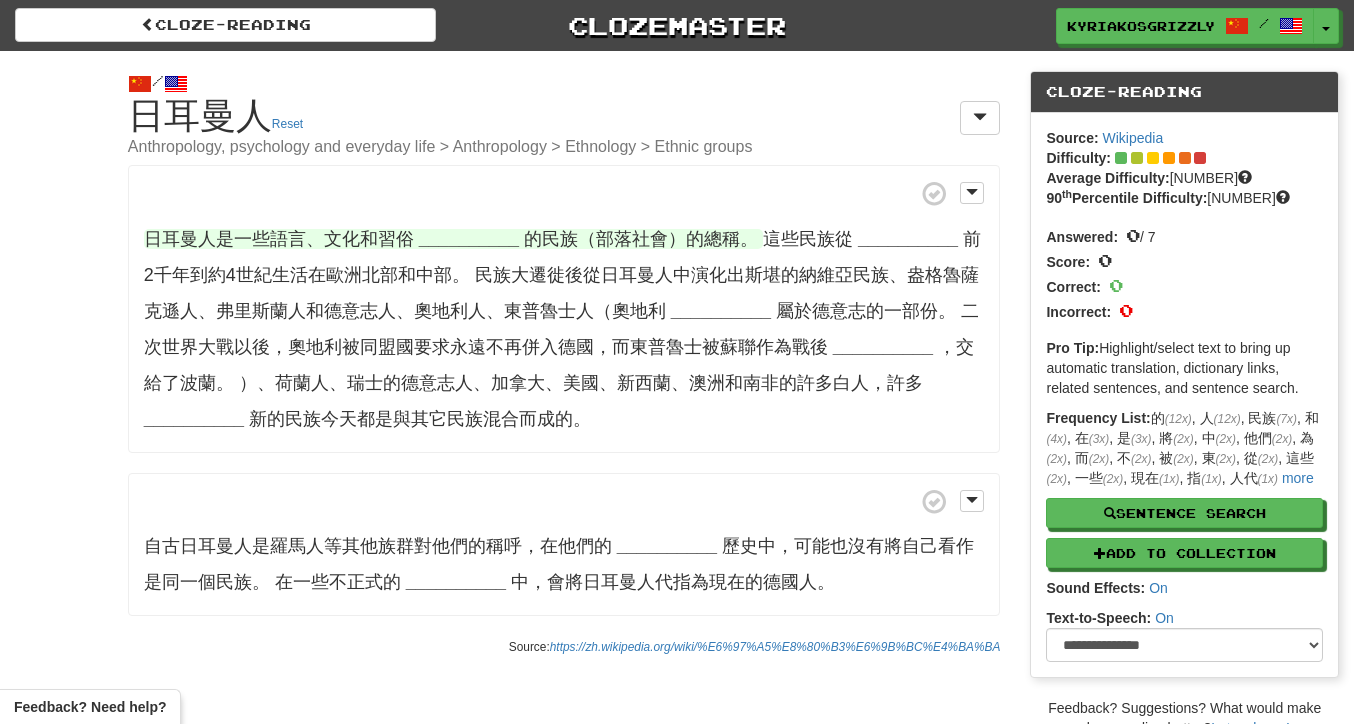 click on "__________" at bounding box center (469, 239) 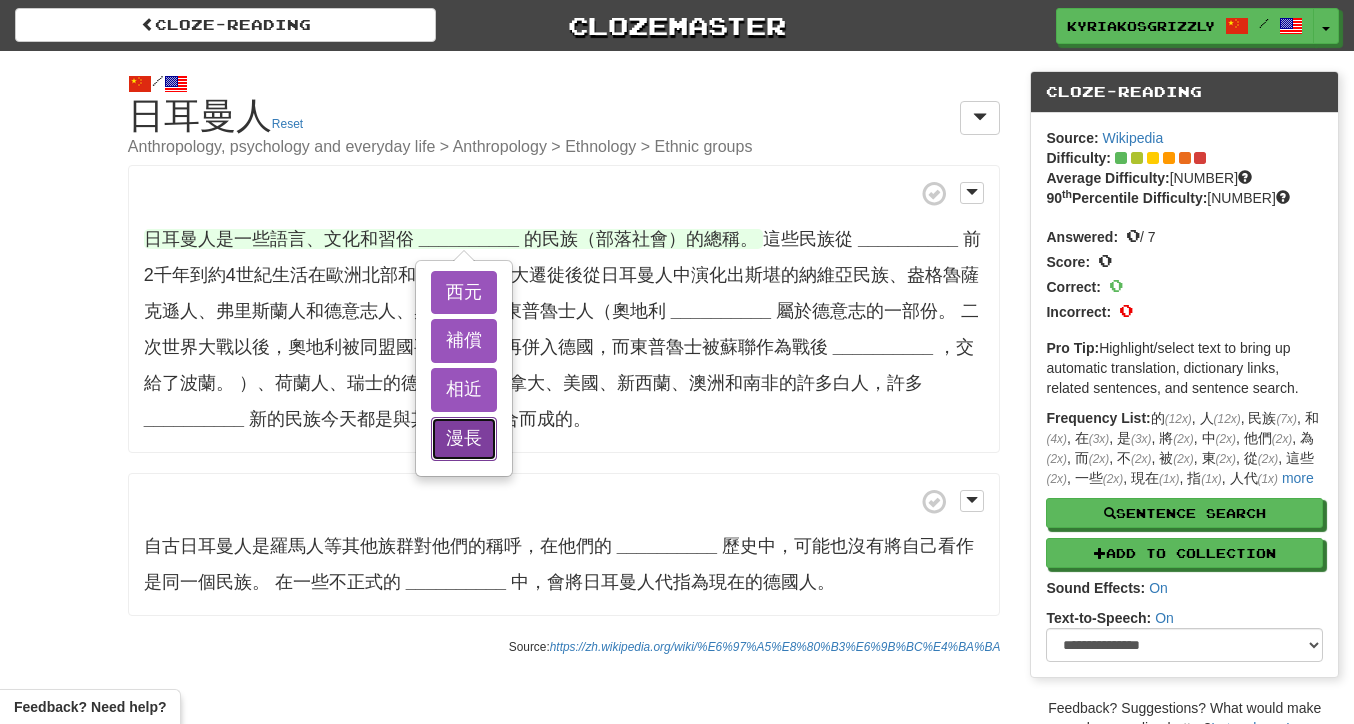 click on "漫長" at bounding box center [464, 439] 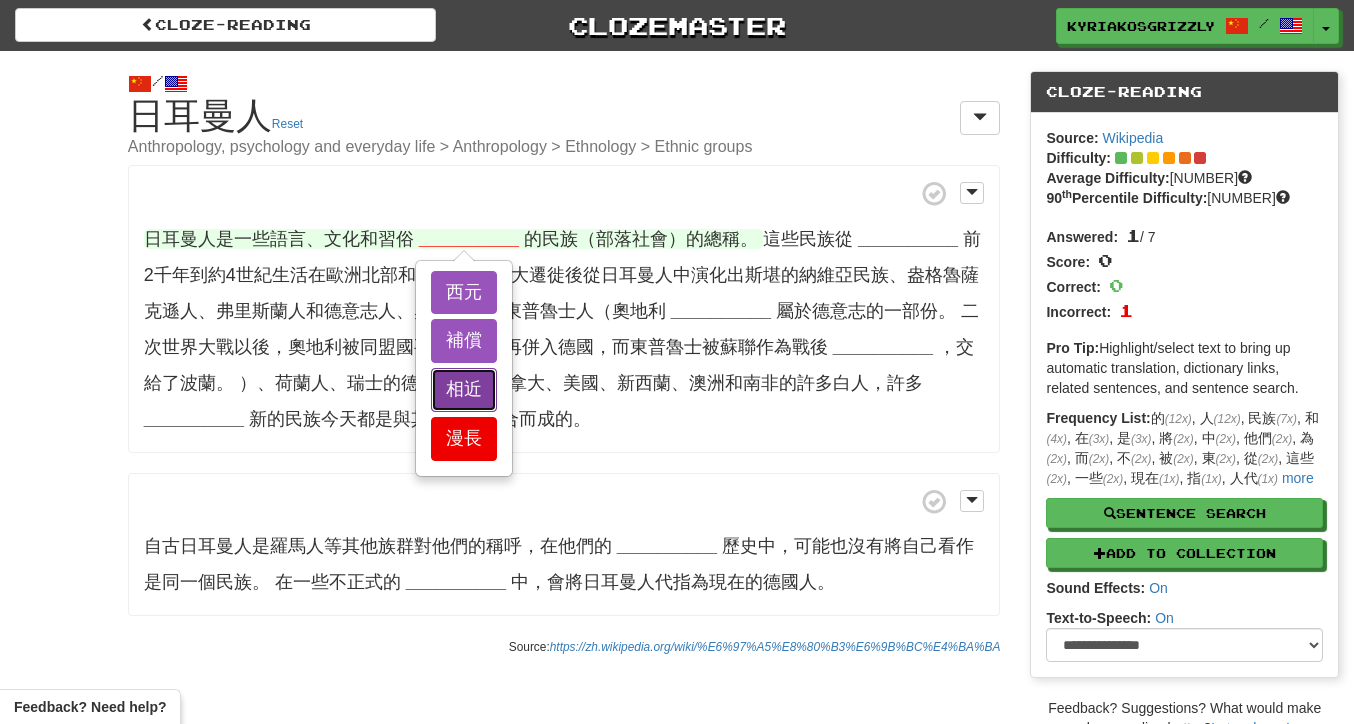 click on "相近" at bounding box center [464, 390] 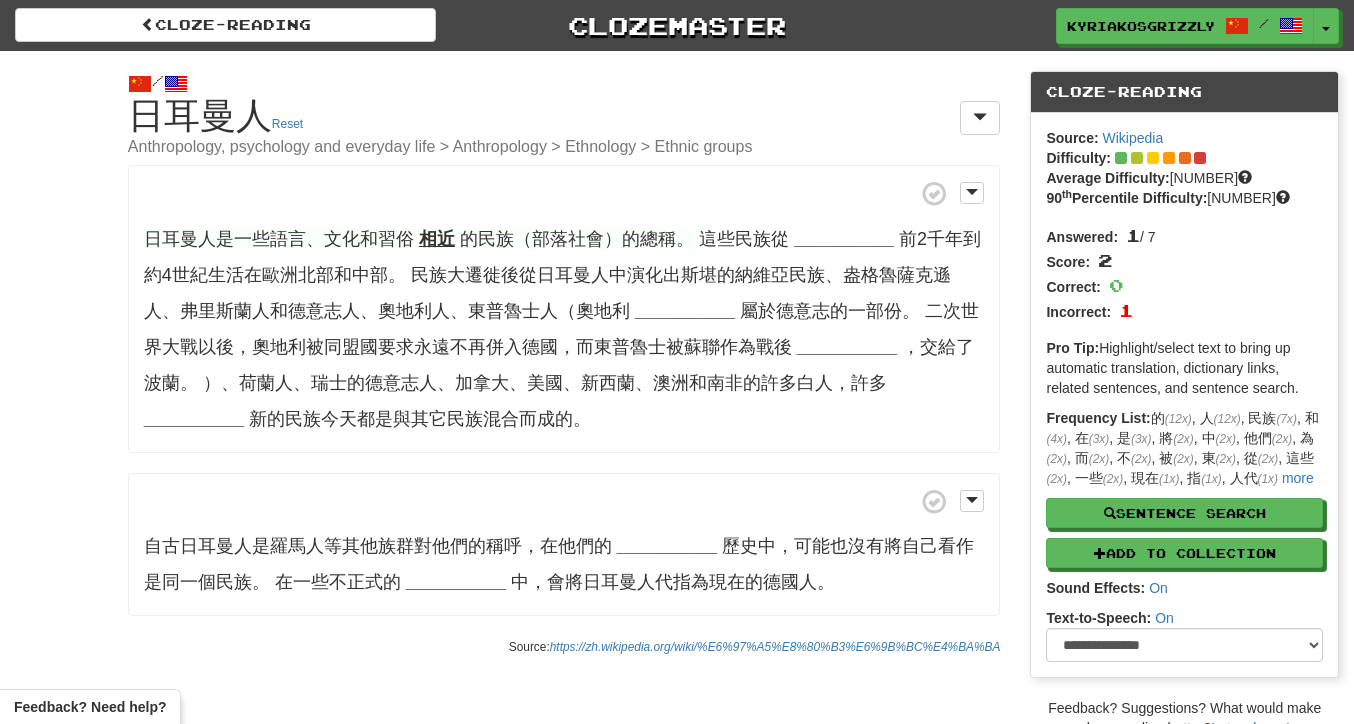 click on "的民族（部落社會）的總稱。" at bounding box center [577, 239] 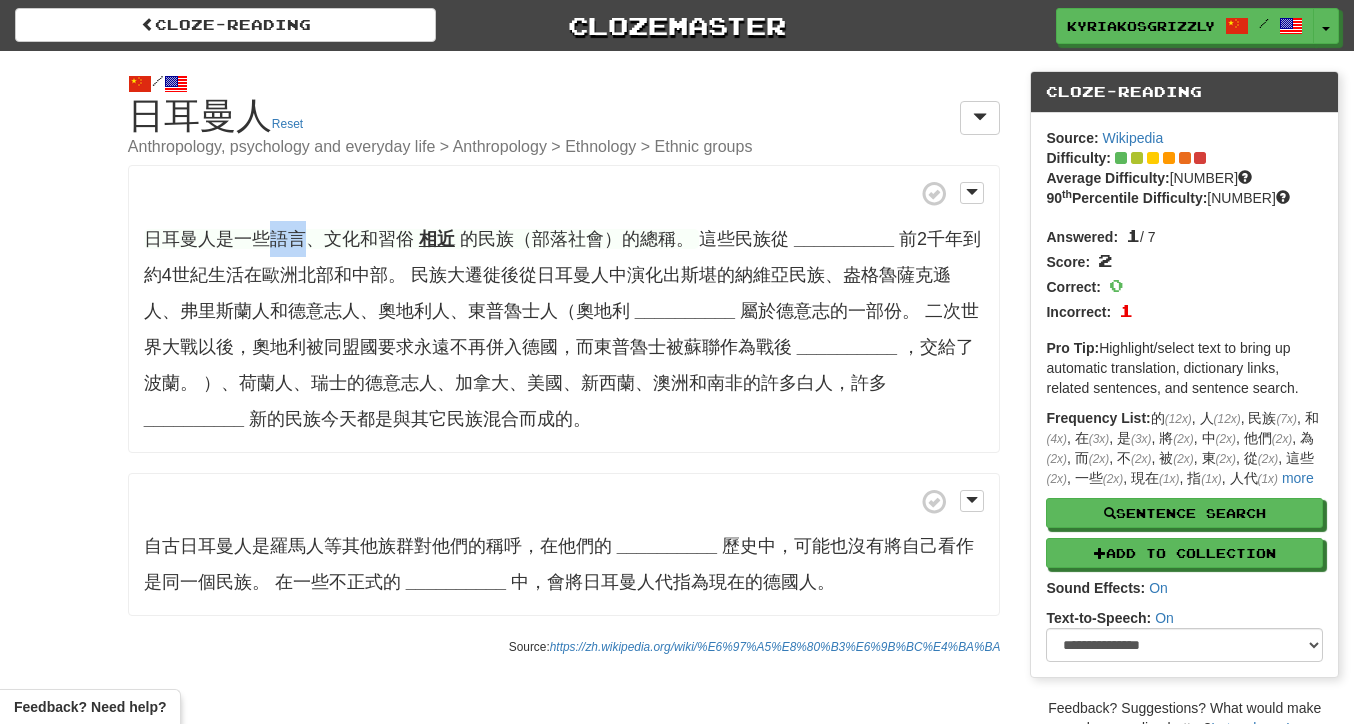 click on "日耳曼人是一些語言、文化和習俗" at bounding box center [279, 239] 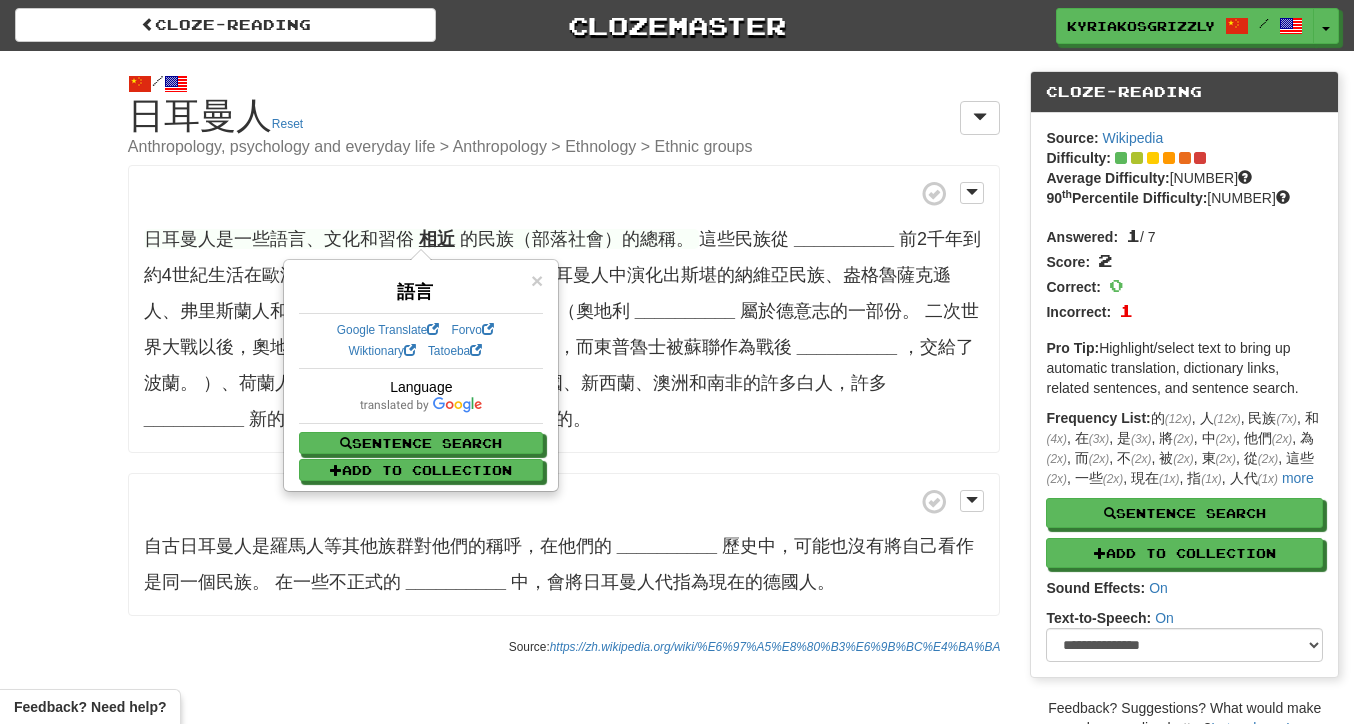 click on "日耳曼人是一些語言、文化和習俗" at bounding box center (279, 239) 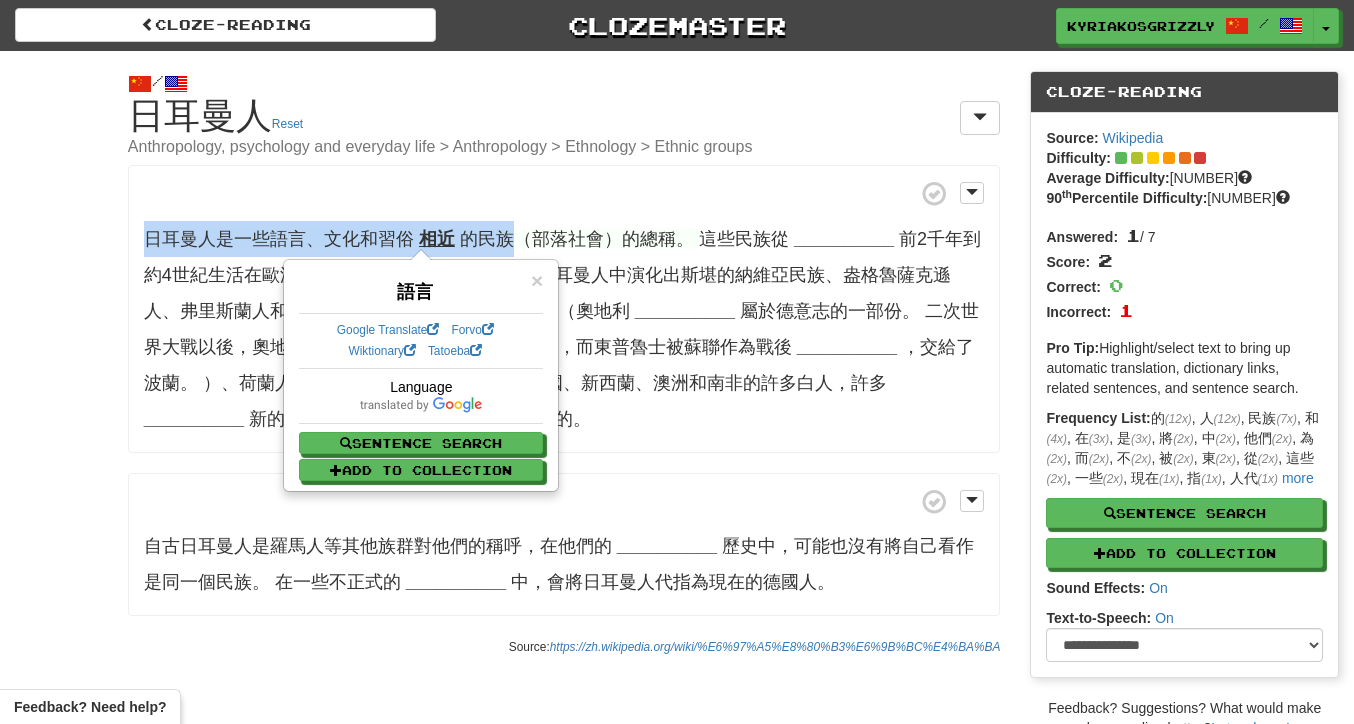 drag, startPoint x: 151, startPoint y: 235, endPoint x: 514, endPoint y: 227, distance: 363.08813 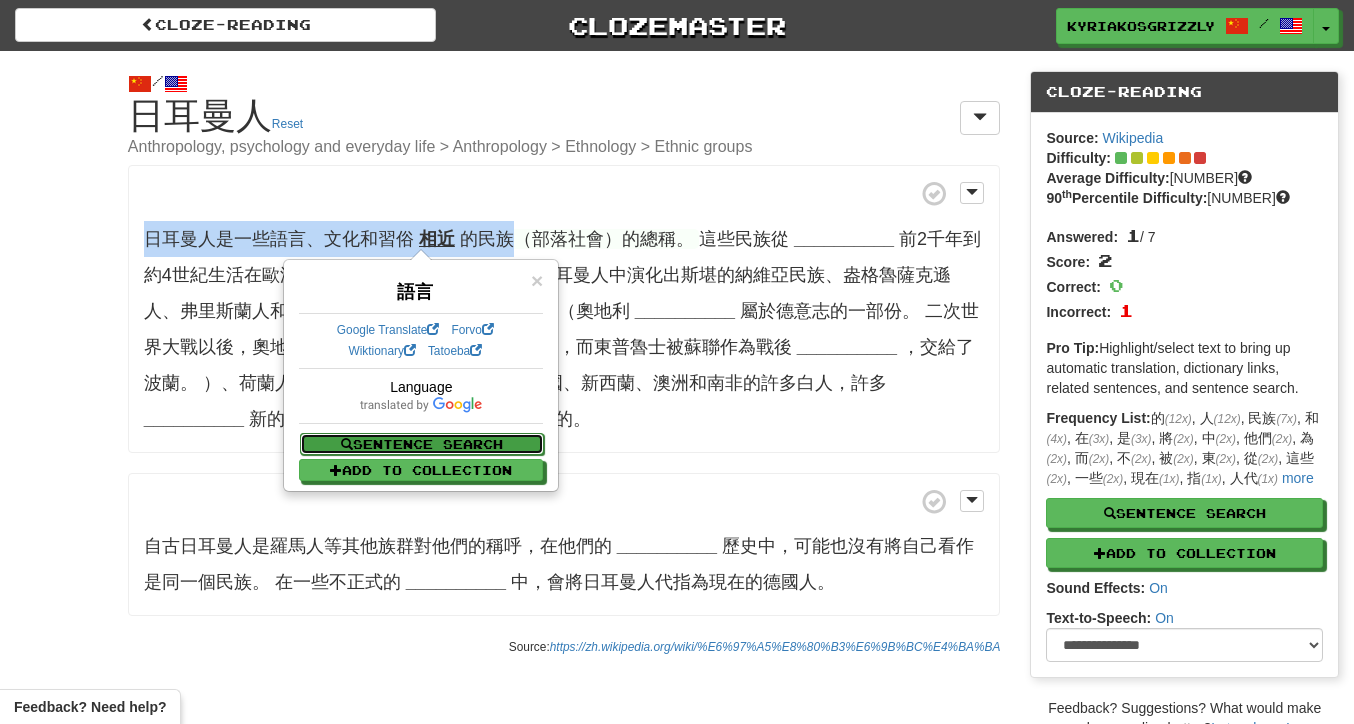 click on "Sentence Search" at bounding box center [422, 444] 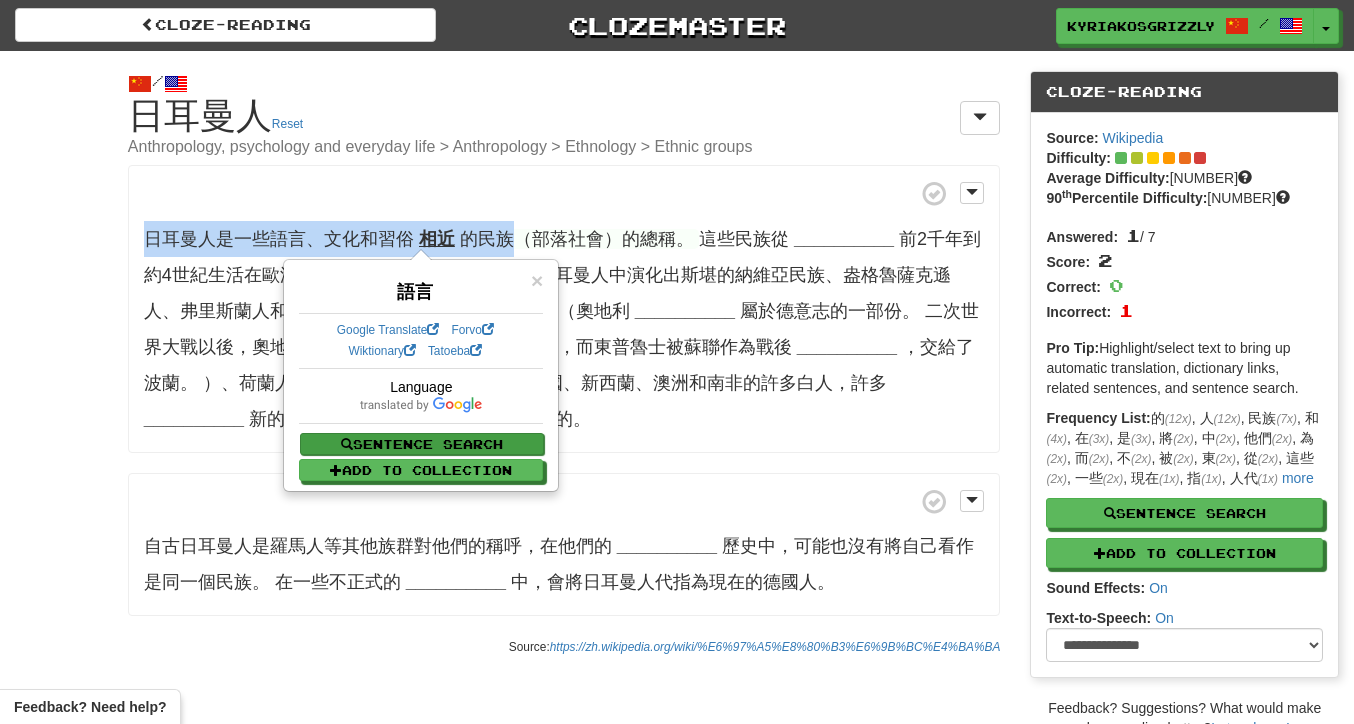 select on "****" 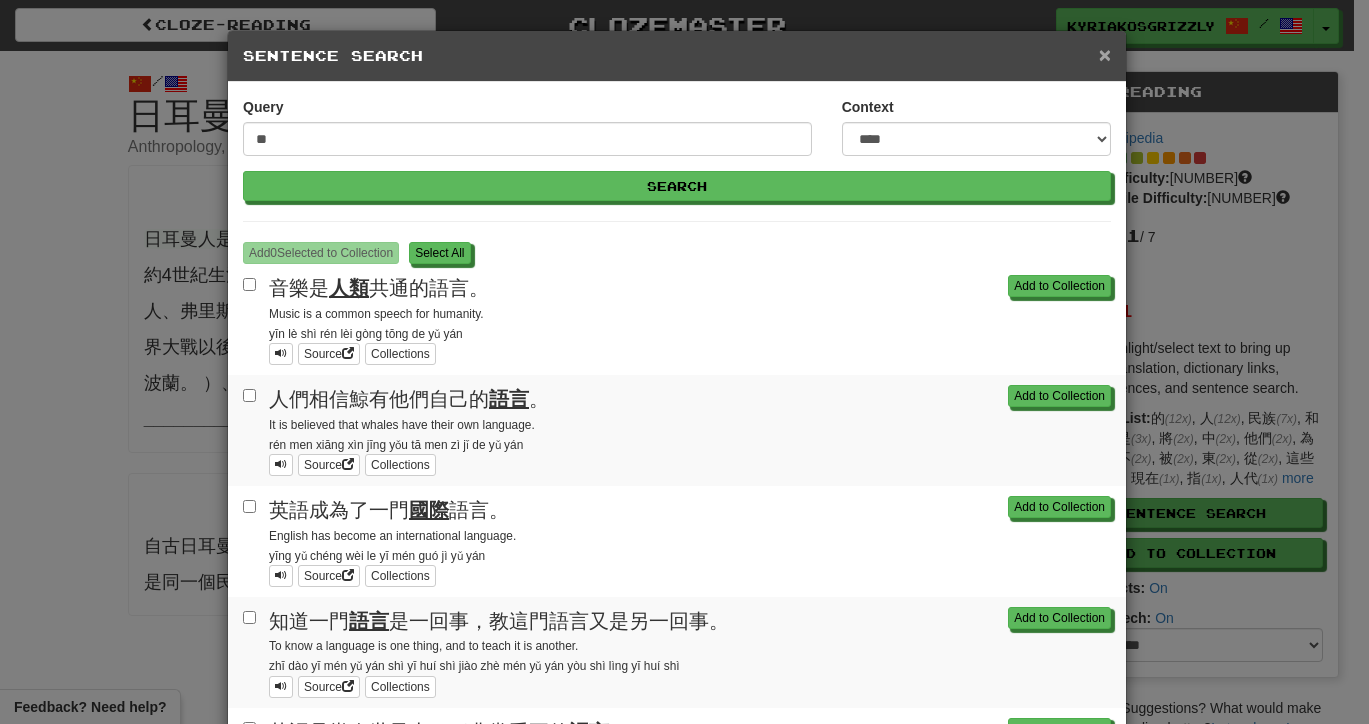 click on "×" at bounding box center (1105, 54) 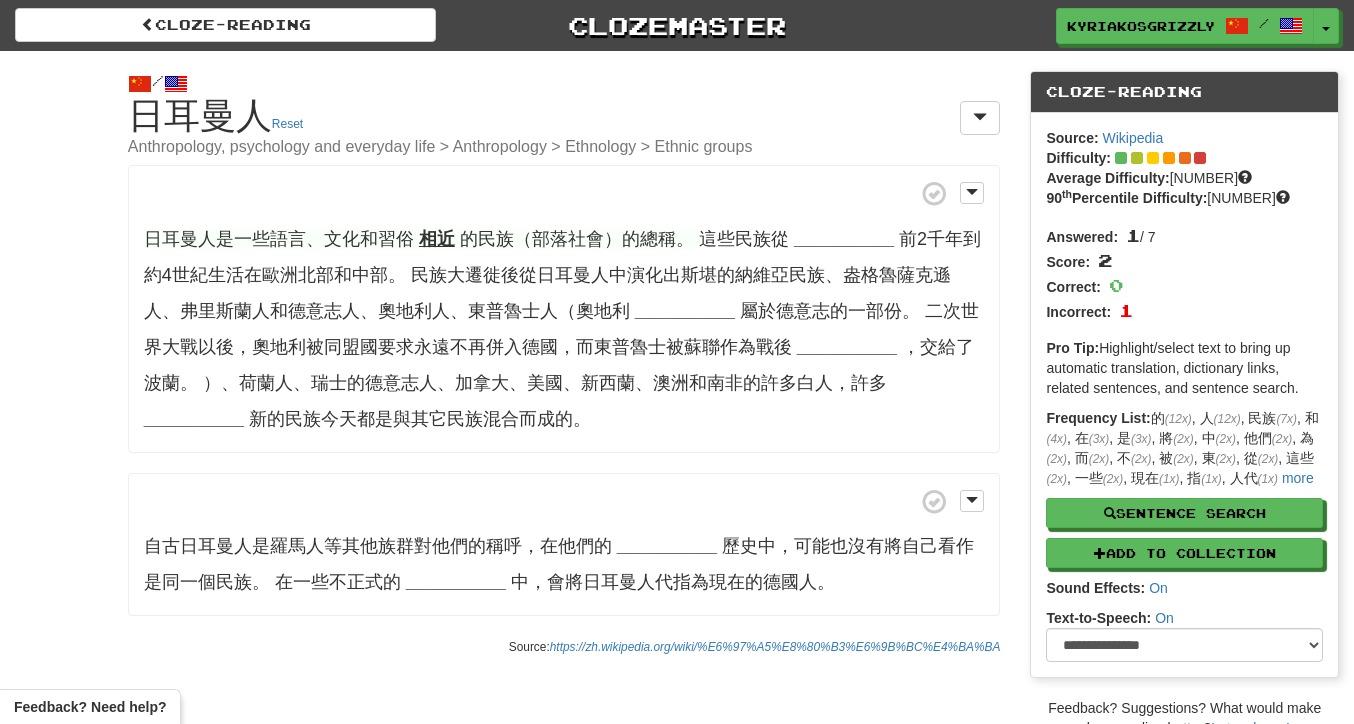 click on "日耳曼人是一些語言、文化和習俗
相近
的民族（部落社會）的總稱。
這些民族從
[YEAR]
前2千年到約4世紀生活在歐洲北部和中部。
民族大遷徙後從日耳曼人中演化出斯堪的納維亞民族、盎格魯薩克遜人、弗里斯蘭人和德意志人、奧地利人、東普魯士人（奧地利
[SAME]
屬於德意志的一部份。
二次世界大戰以後，奧地利被同盟國要求永遠不再併入德國，而東普魯士被蘇聯作為戰後
[COMPENSATION]
，交給了波蘭。
）、荷蘭人、瑞士的德意志人、加拿大、美國、新西蘭、澳洲和南非的許多白人，許多
[THESE]
新的民族今天都是與其它民族混合而成的。" at bounding box center [564, 309] 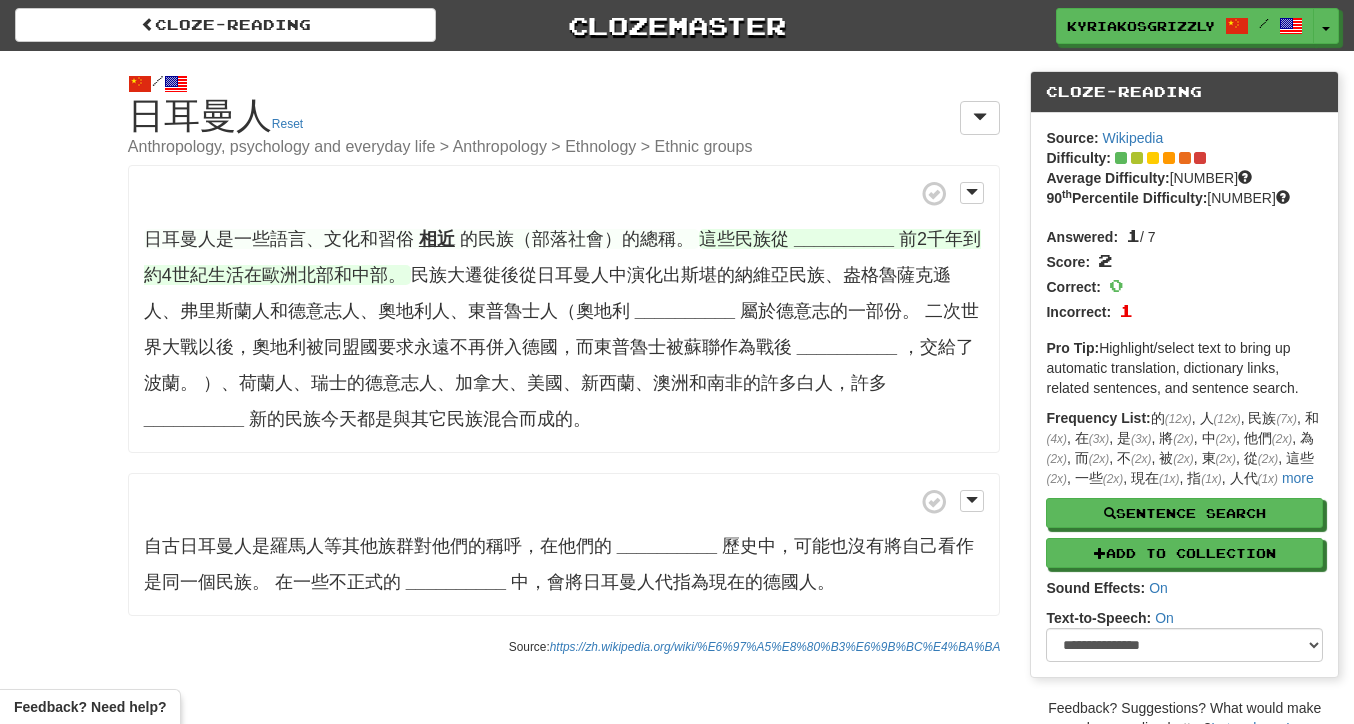 click on "__________" at bounding box center [844, 239] 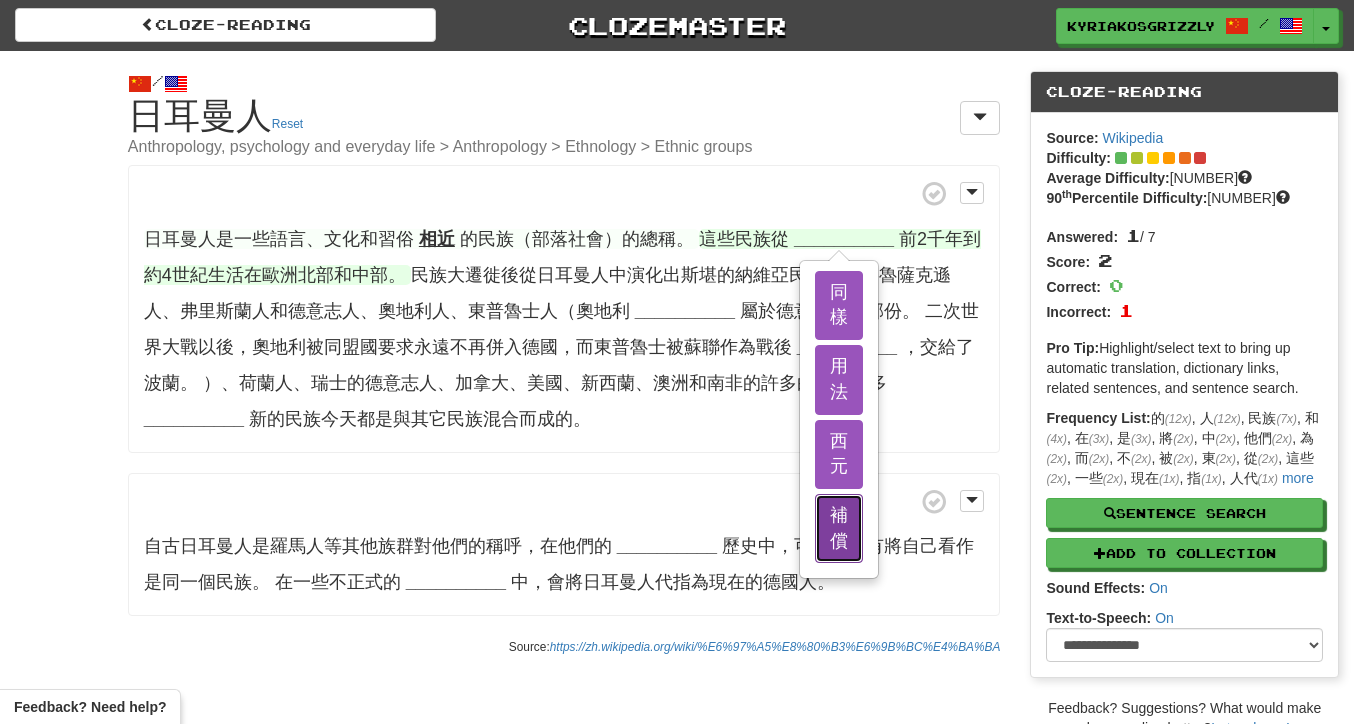 click on "補償" at bounding box center (839, 528) 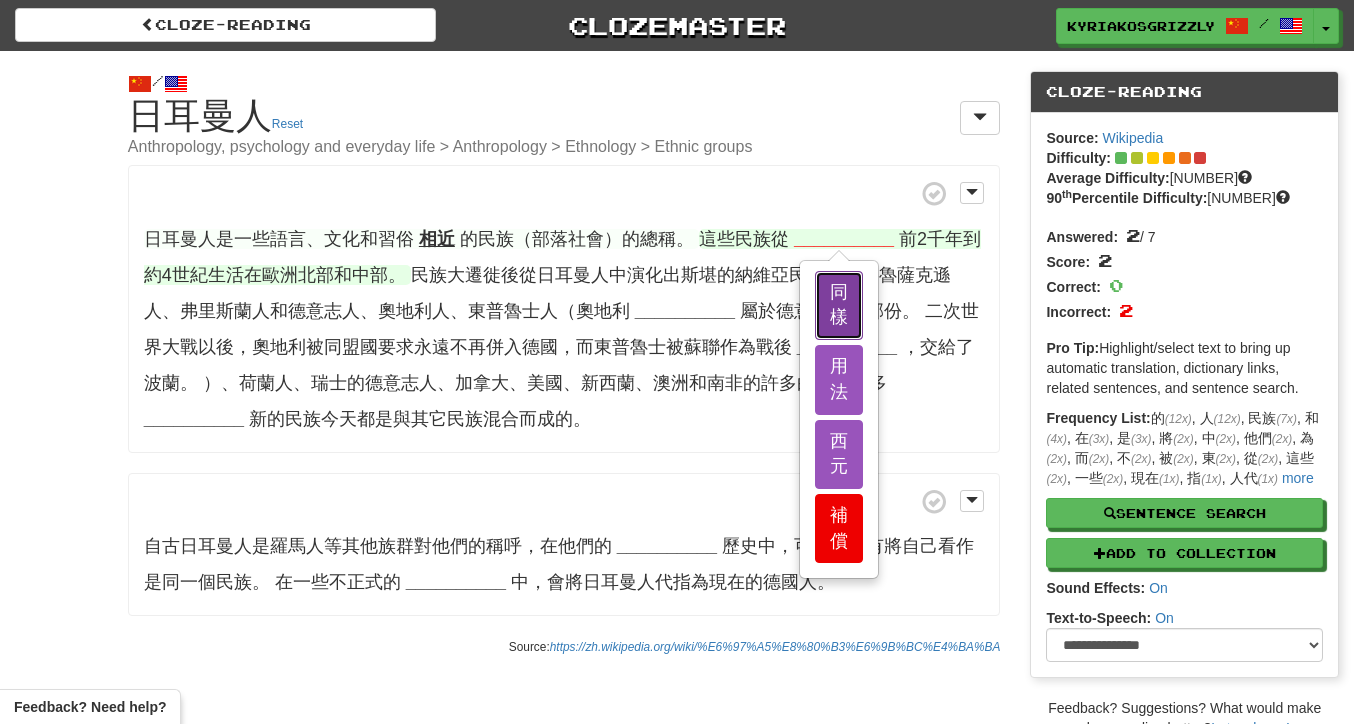 click on "同樣" at bounding box center (839, 305) 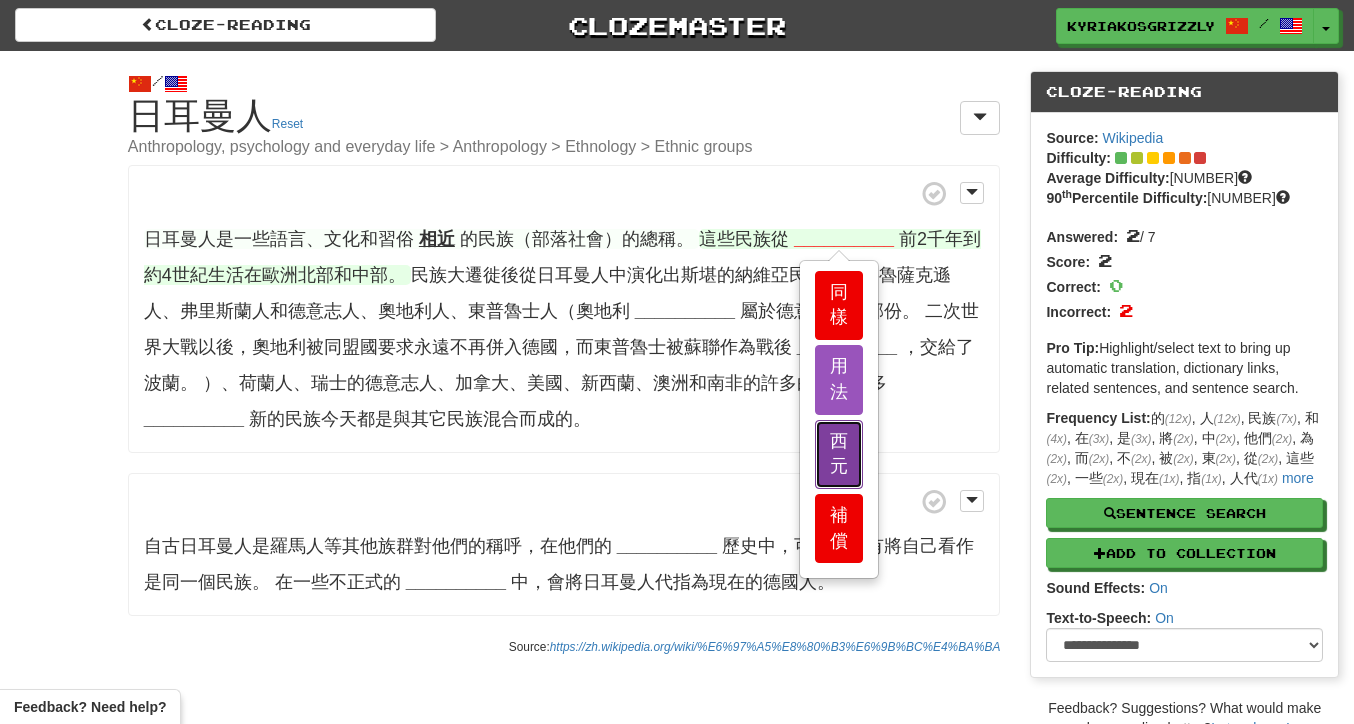 click on "西元" at bounding box center [839, 454] 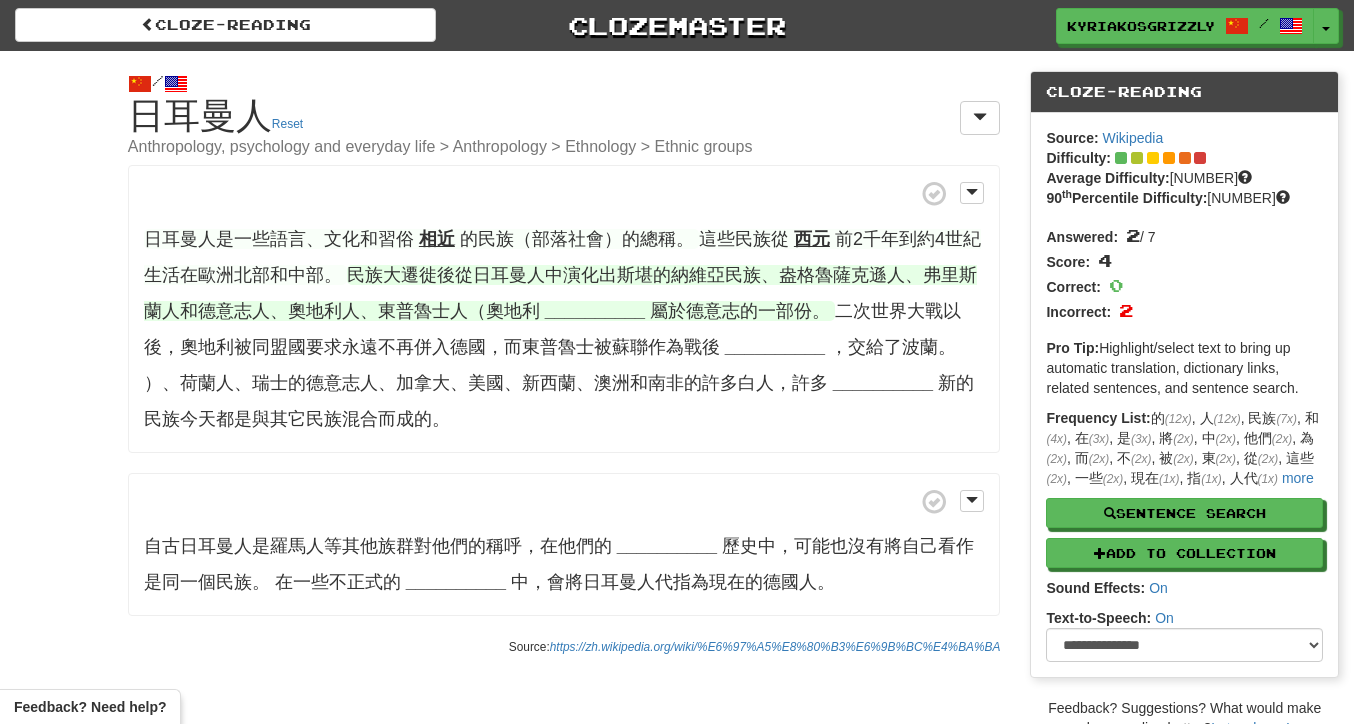 click on "__________" at bounding box center (595, 311) 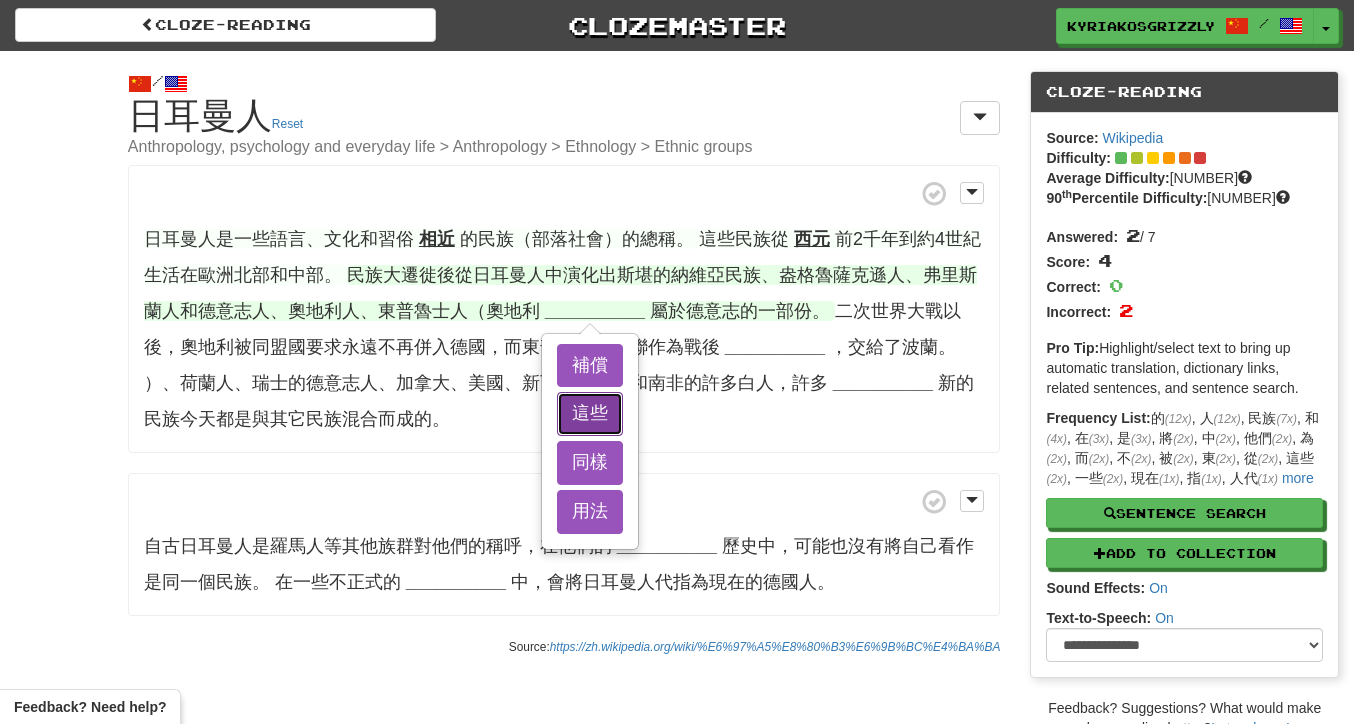 click on "這些" at bounding box center [590, 414] 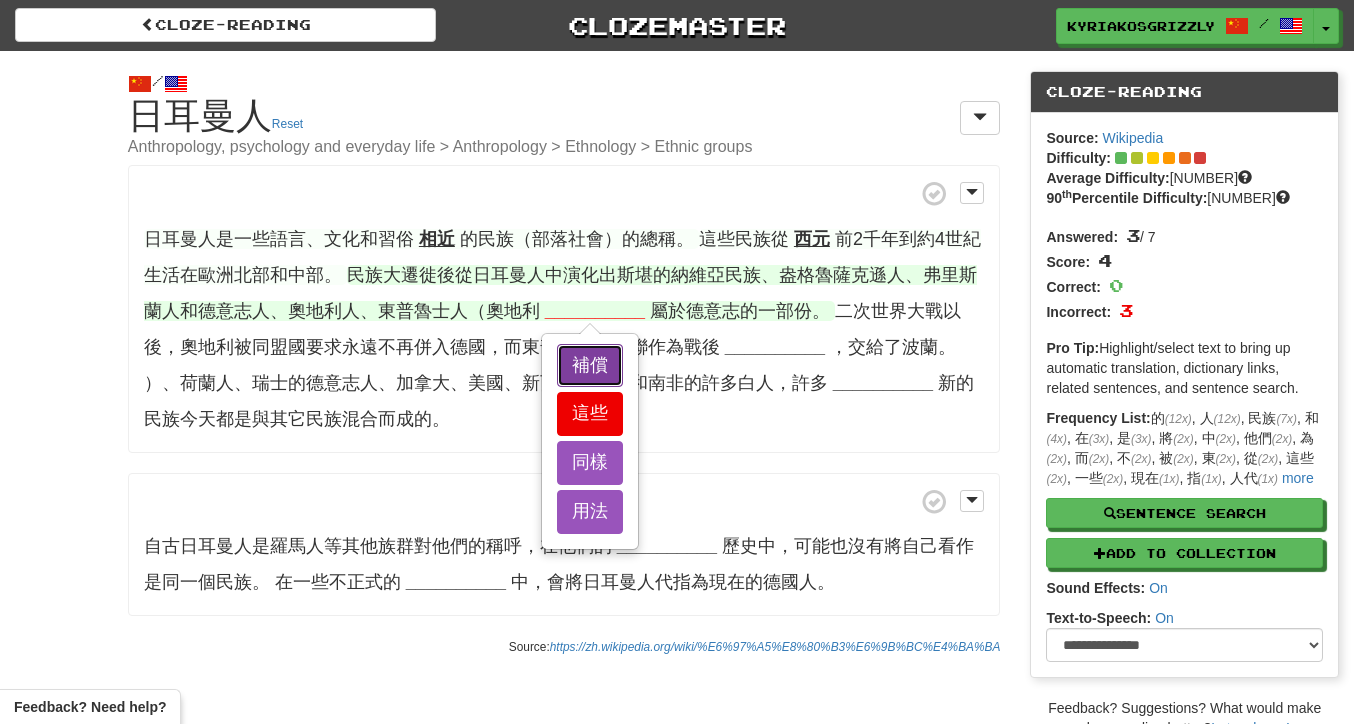 click on "補償" at bounding box center (590, 366) 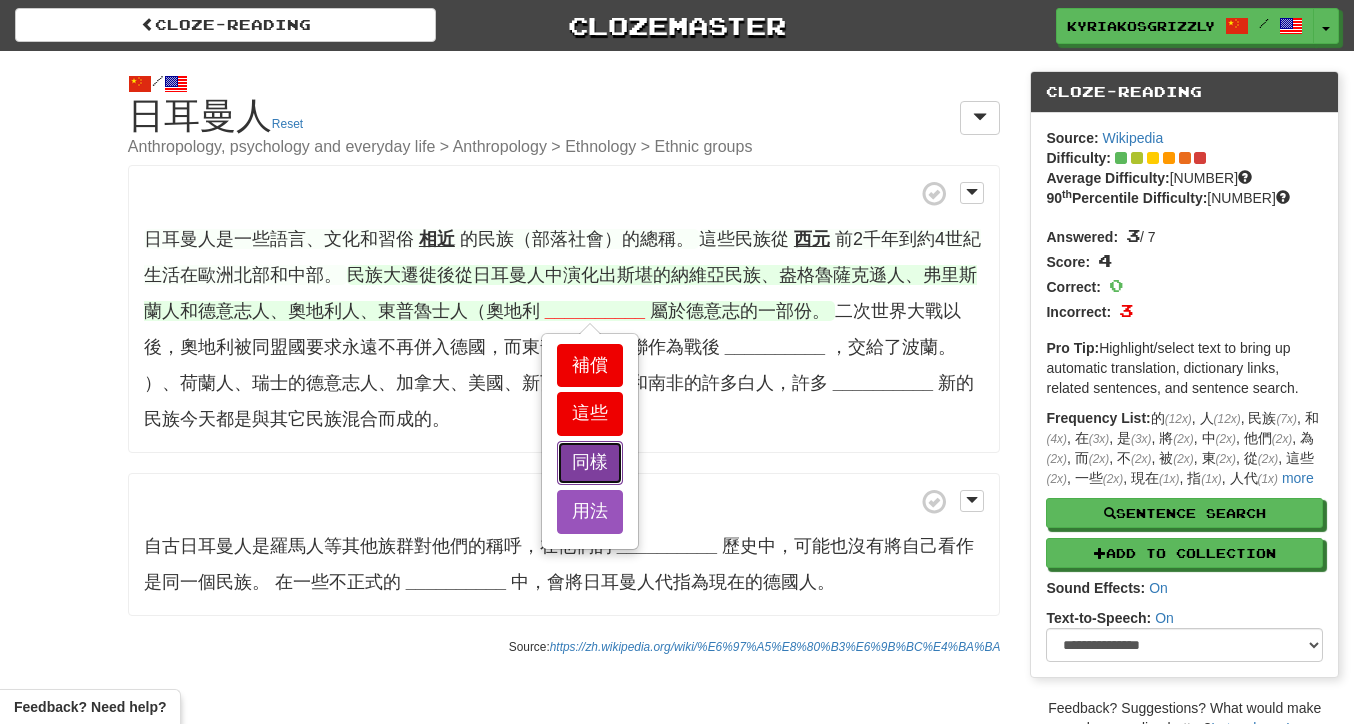 click on "同樣" at bounding box center [590, 463] 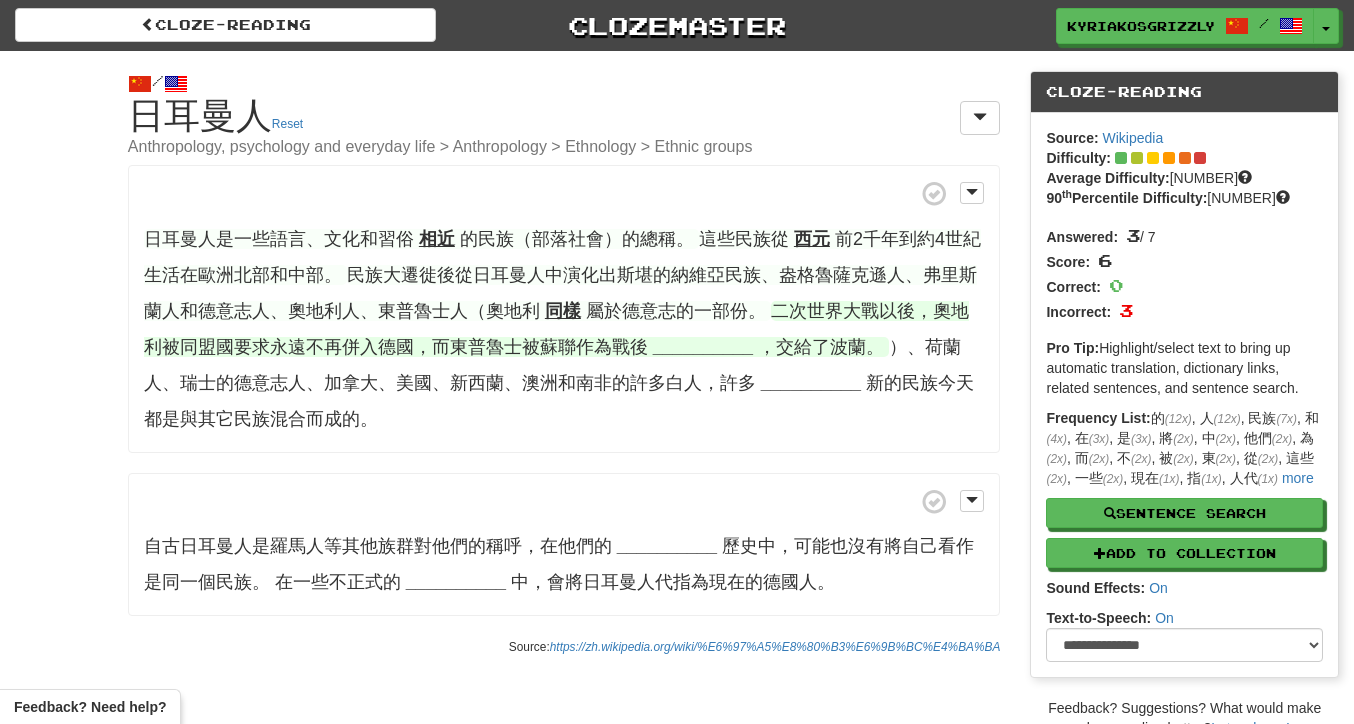 click on "__________" at bounding box center [703, 347] 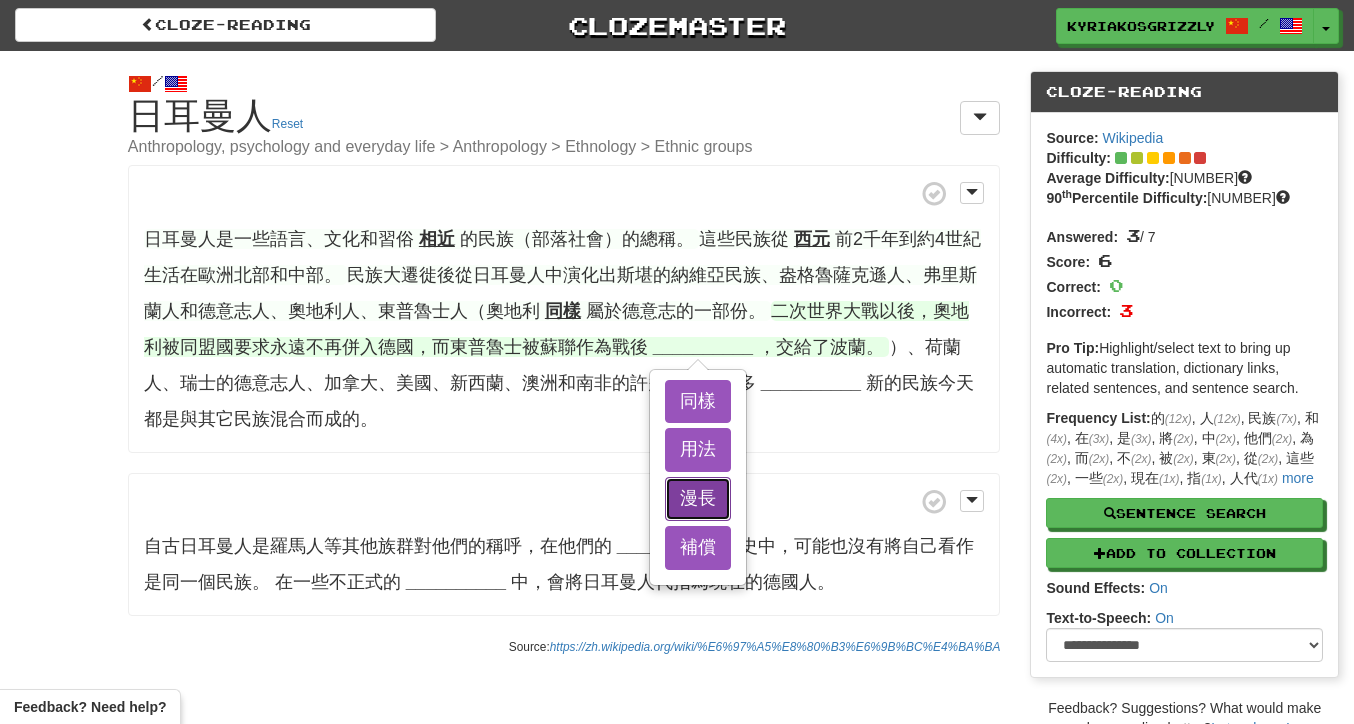 click on "漫長" at bounding box center (698, 499) 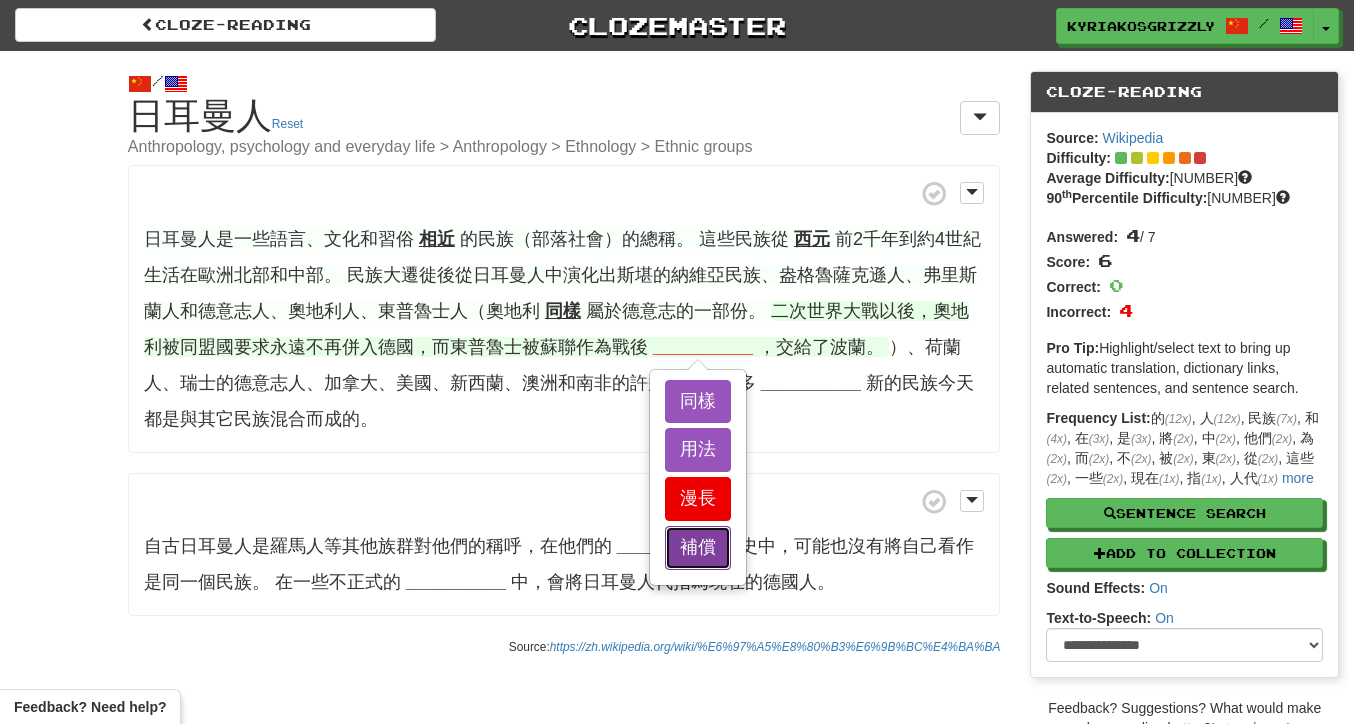 click on "補償" at bounding box center (698, 548) 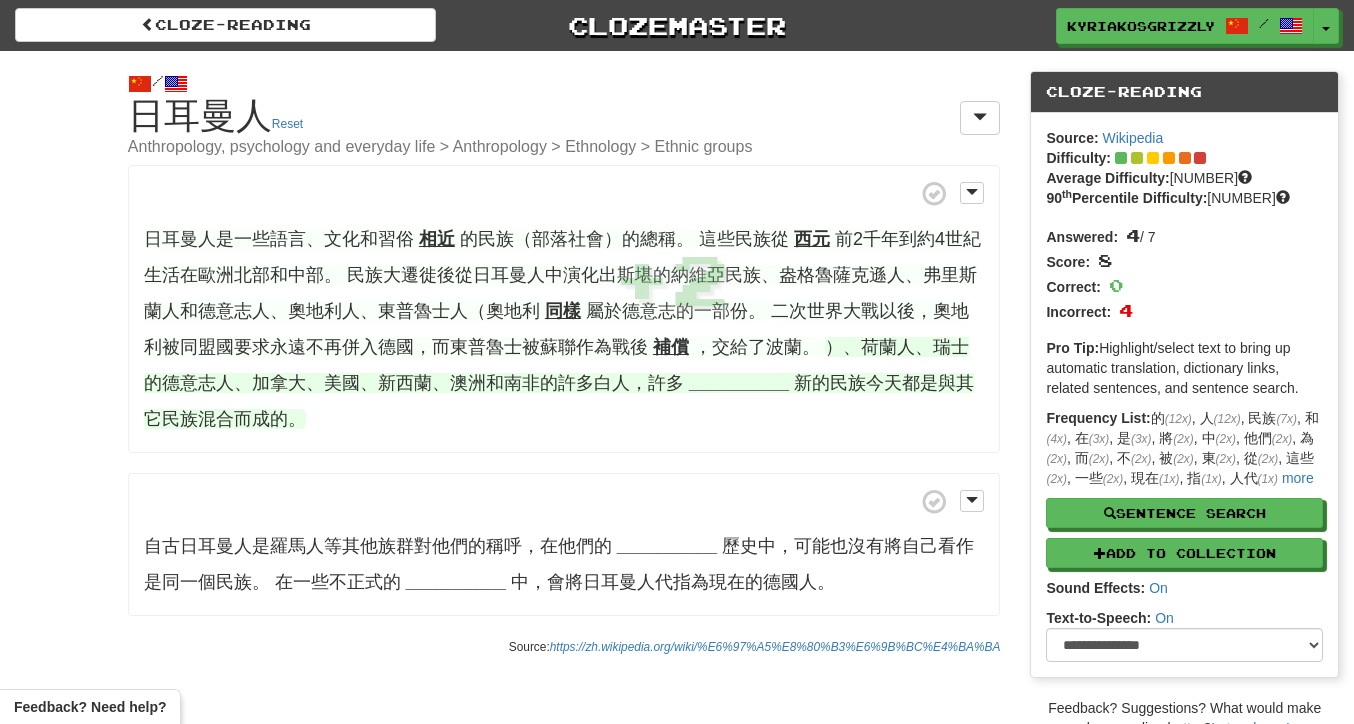 click on "__________" at bounding box center (739, 383) 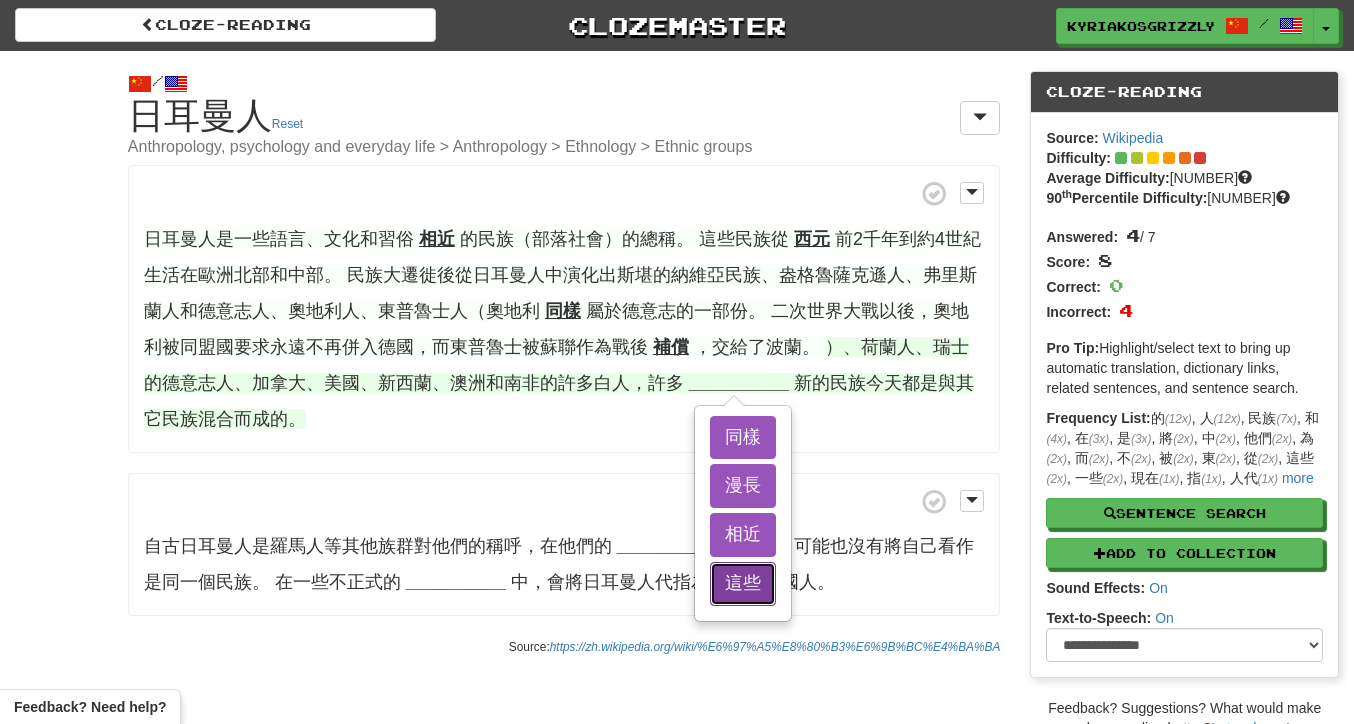 click on "這些" at bounding box center [743, 584] 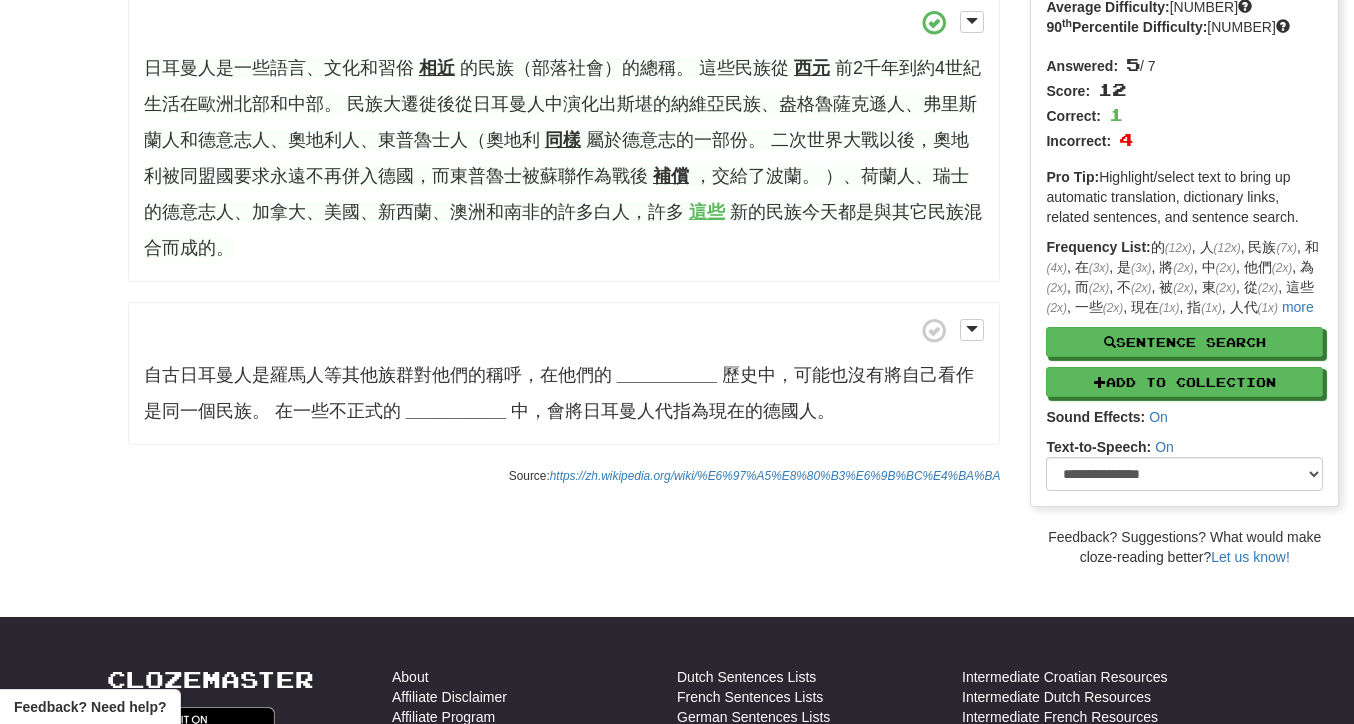 scroll, scrollTop: 106, scrollLeft: 0, axis: vertical 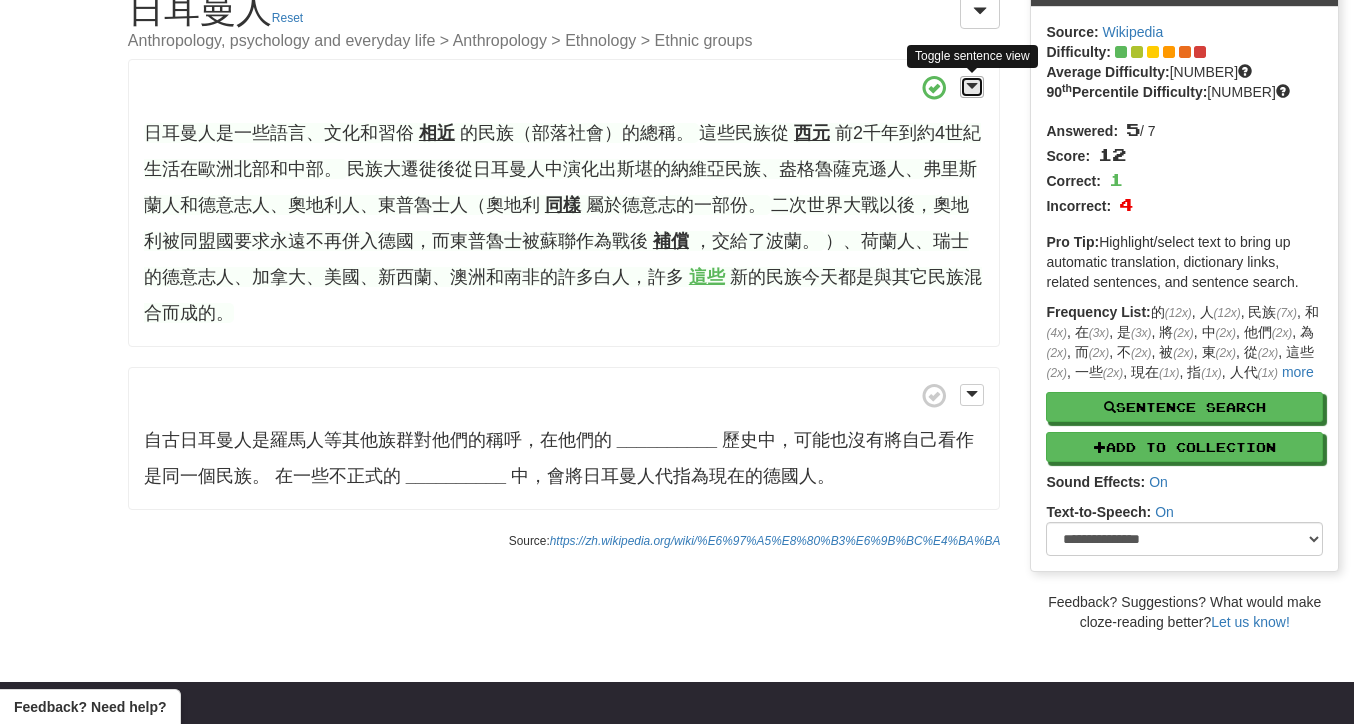 click at bounding box center [972, 86] 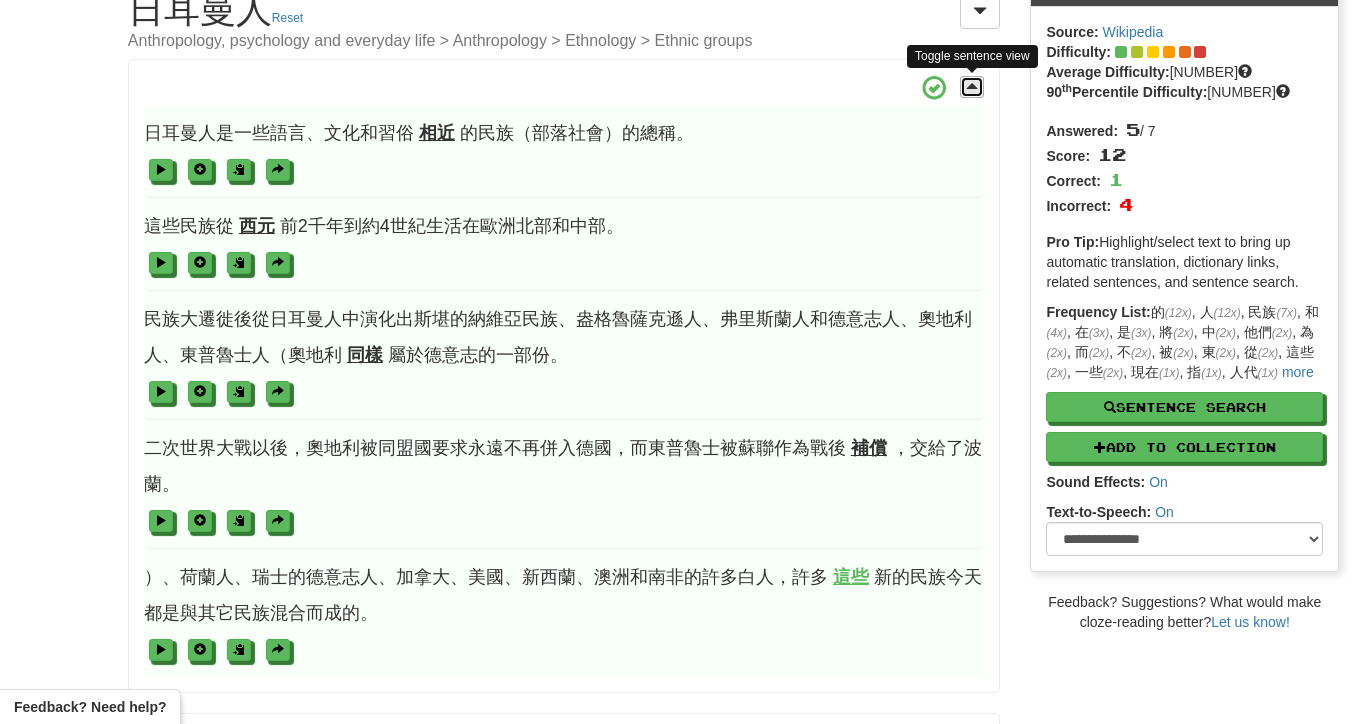 click at bounding box center [972, 86] 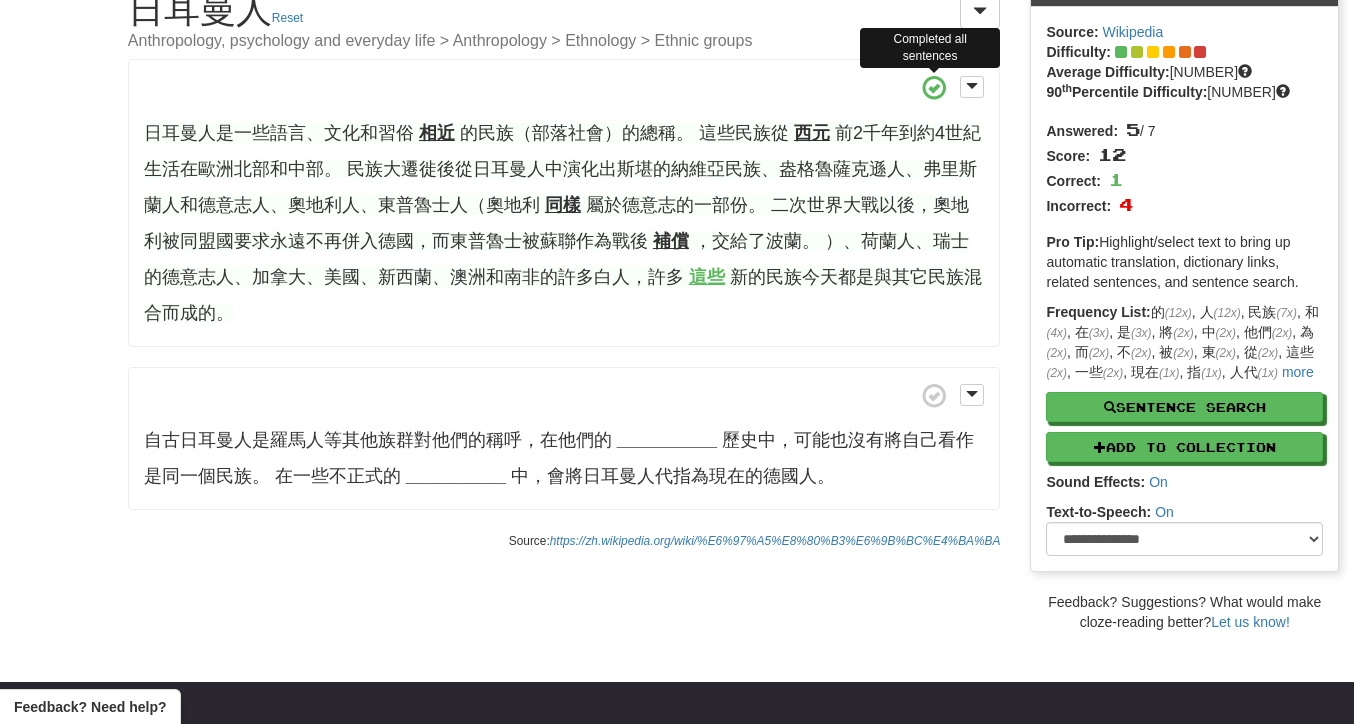 click at bounding box center [934, 88] 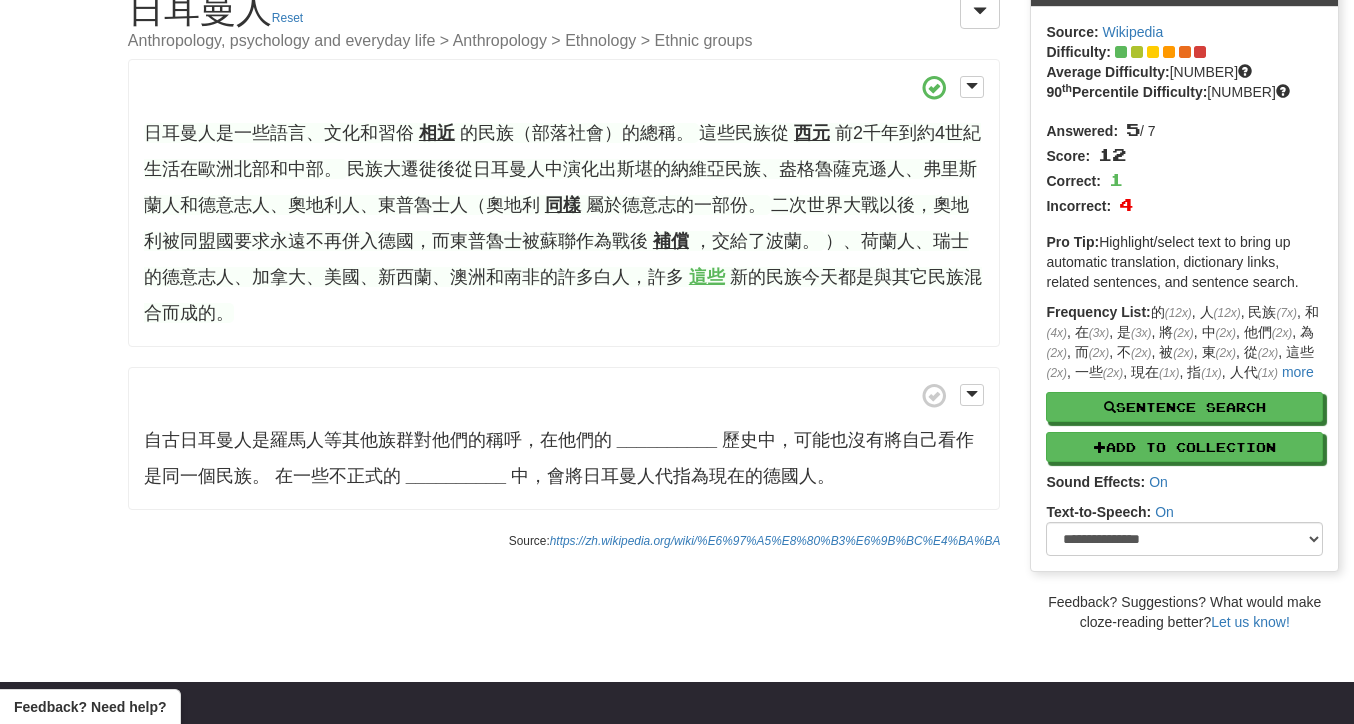 click on "新的民族今天都是與其它民族混合而成的。" at bounding box center (563, 295) 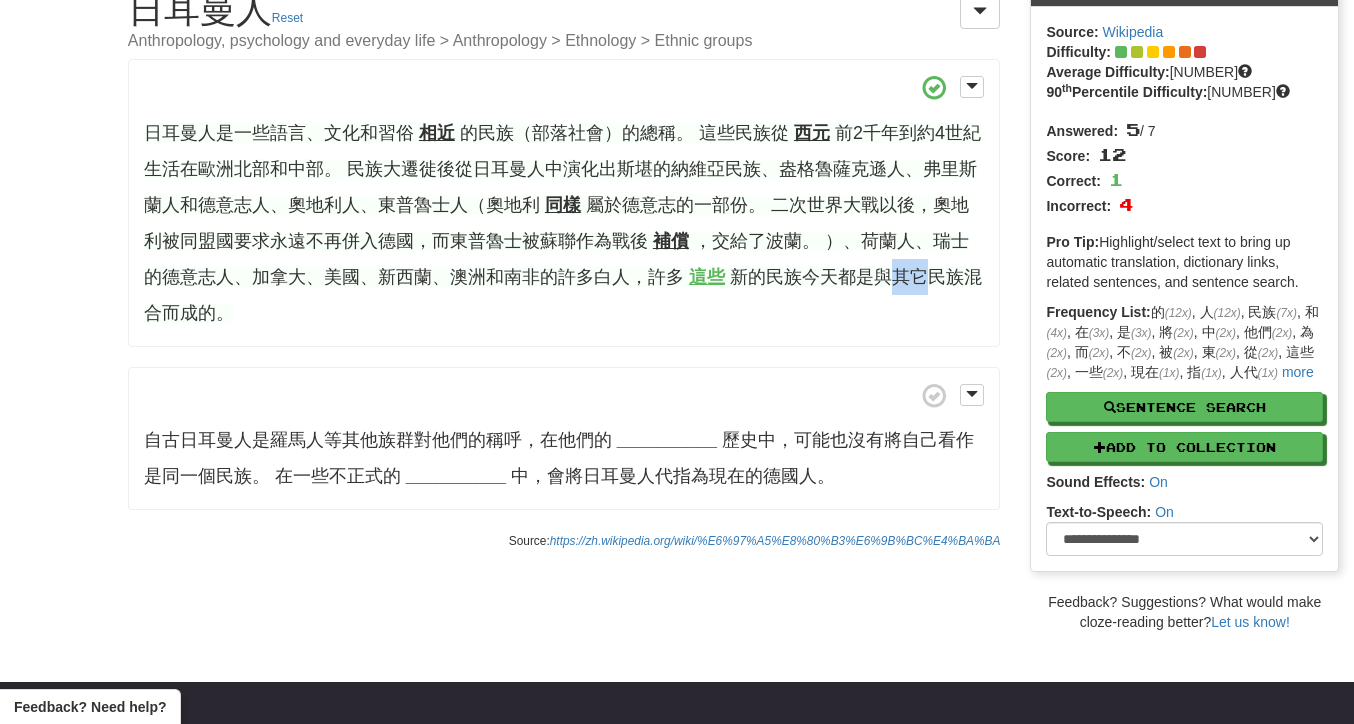click on "新的民族今天都是與其它民族混合而成的。" at bounding box center [563, 295] 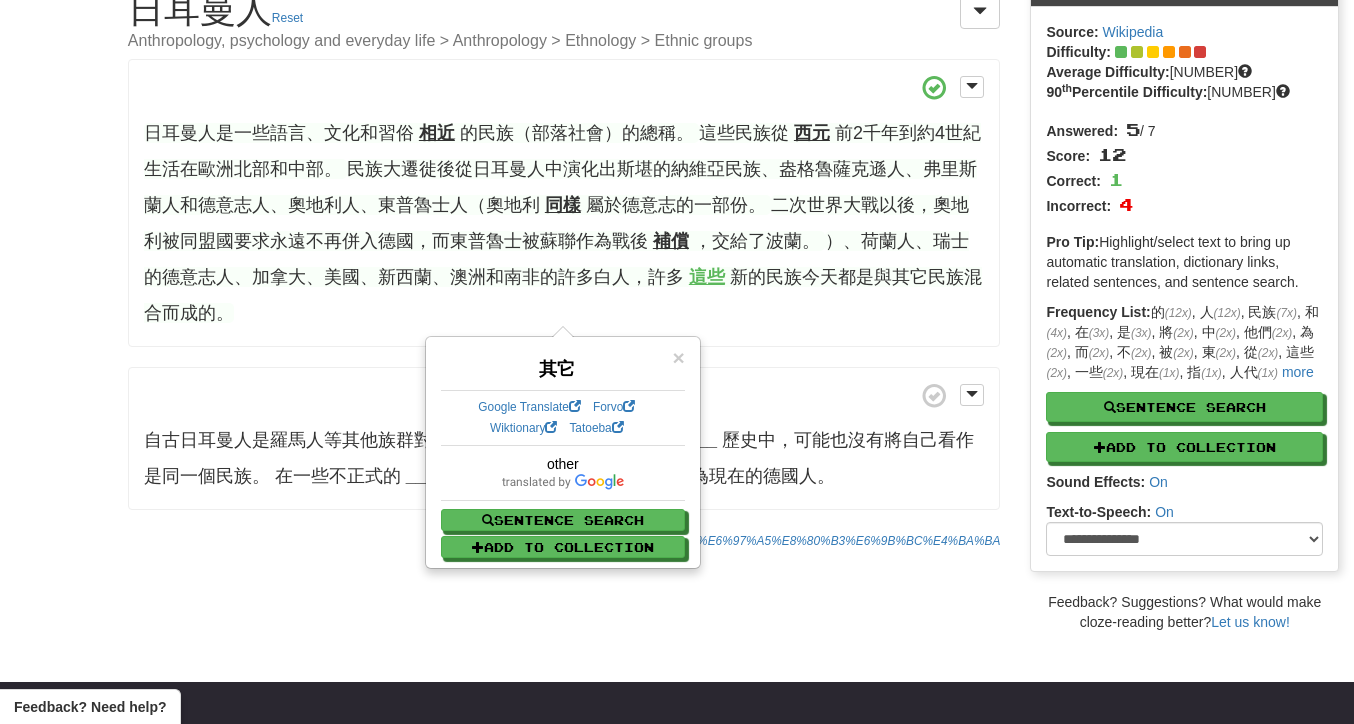 click on "日耳曼人是一些語言、文化和習俗
相近
的民族（部落社會）的總稱。
這些民族從
[DATE]
前2千年到約4世紀生活在歐洲北部和中部。
民族大遷徙後從日耳曼人中演化出斯堪的納維亞民族、盎格魯薩克遜人、弗里斯蘭人和德意志人、奧地利人、東普魯士人（奧地利
[SAME]
屬於德意志的一部份。
二次世界大戰以後，奧地利被同盟國要求永遠不再併入德國，而東普魯士被蘇聯作為戰後
[COMPENSATION]
，交給了波蘭。
）、荷蘭人、瑞士的德意志人、加拿大、美國、新西蘭、澳洲和南非的許多白人，許多
[THESE]
新的民族今天都是與其它民族混合而成的。" at bounding box center (564, 203) 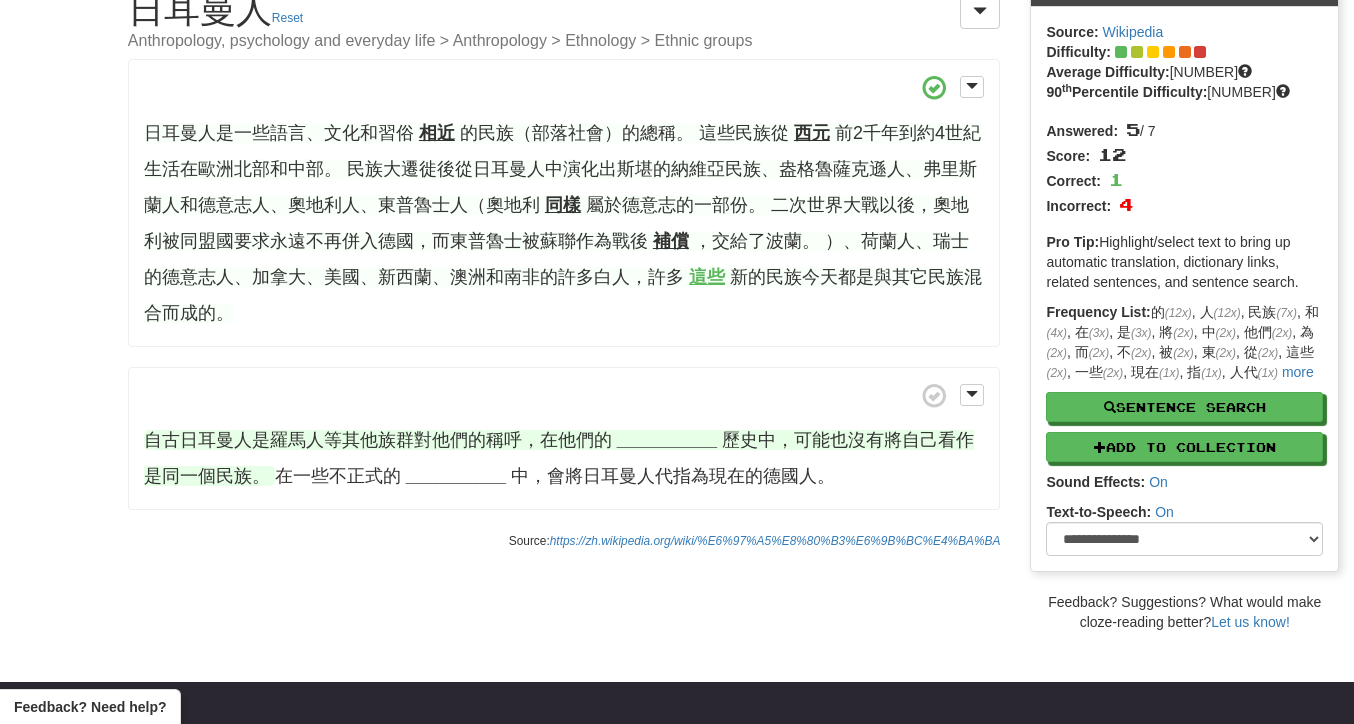 click on "__________" at bounding box center (667, 440) 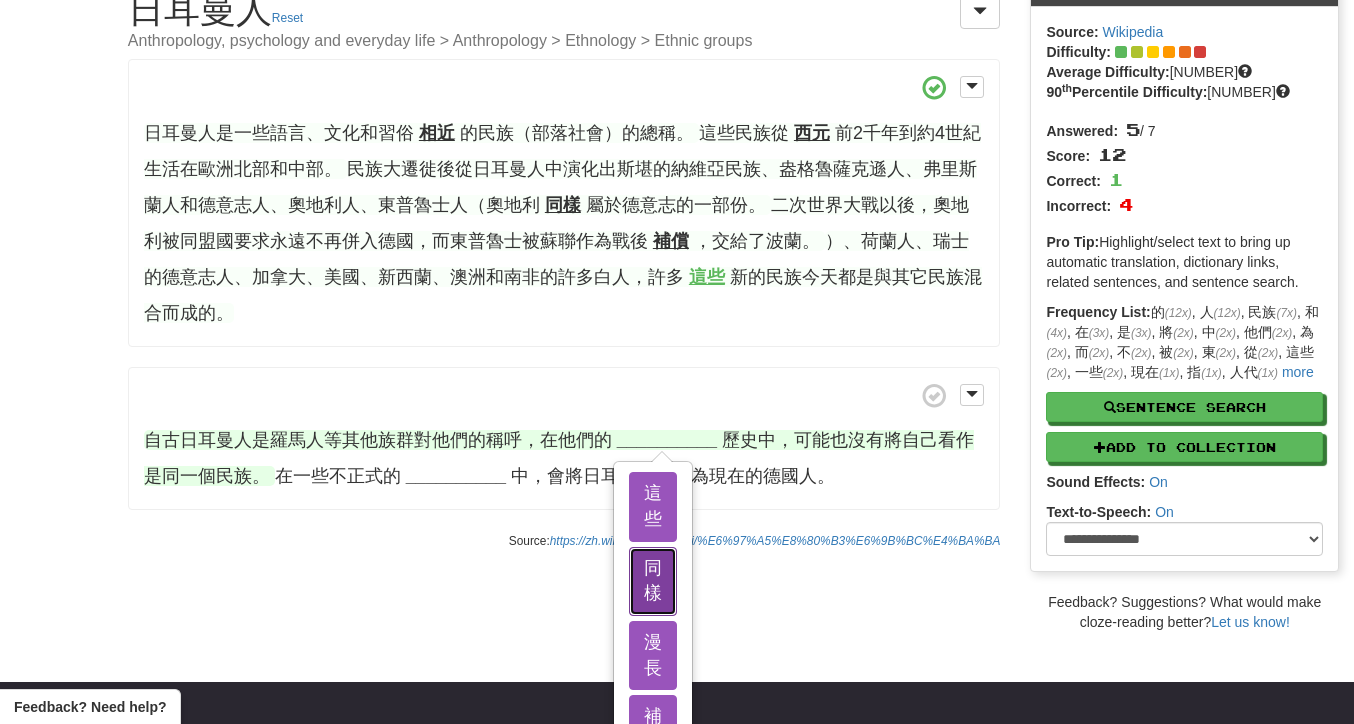 click on "同樣" at bounding box center (653, 581) 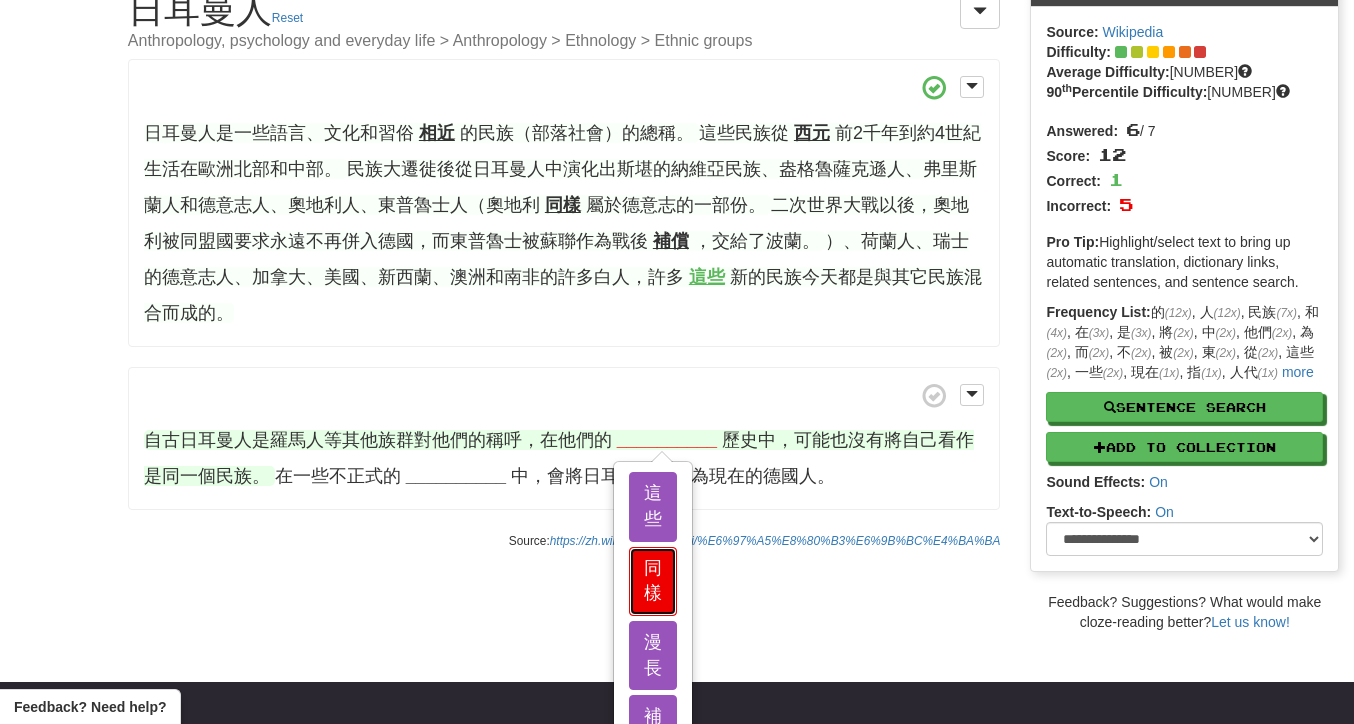 type 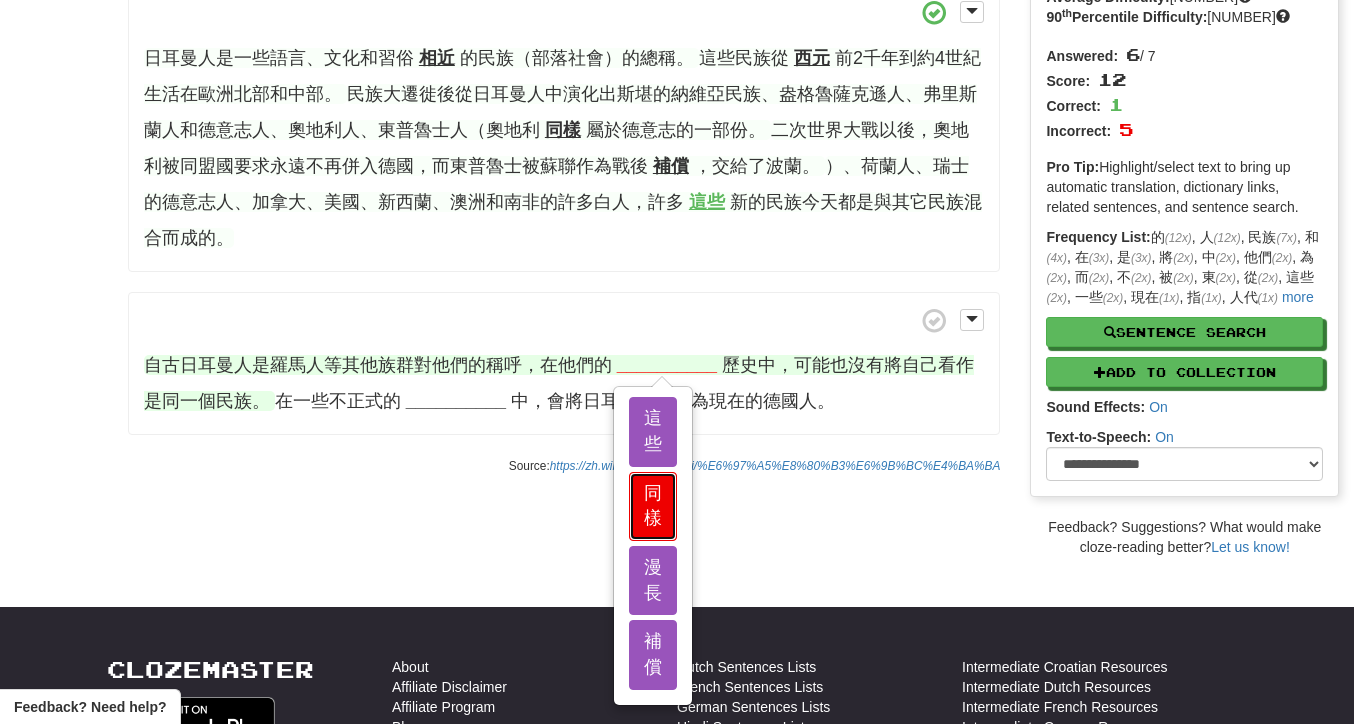 scroll, scrollTop: 186, scrollLeft: 0, axis: vertical 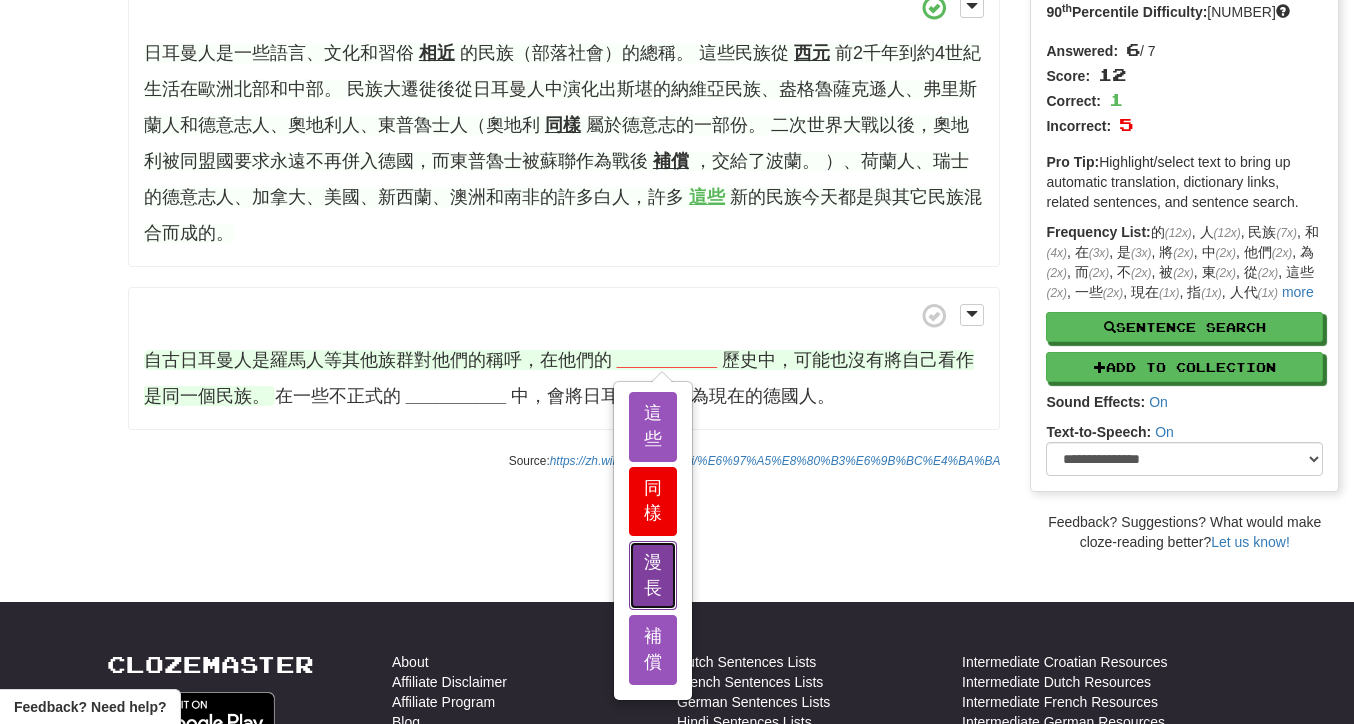 click on "漫長" at bounding box center [653, 575] 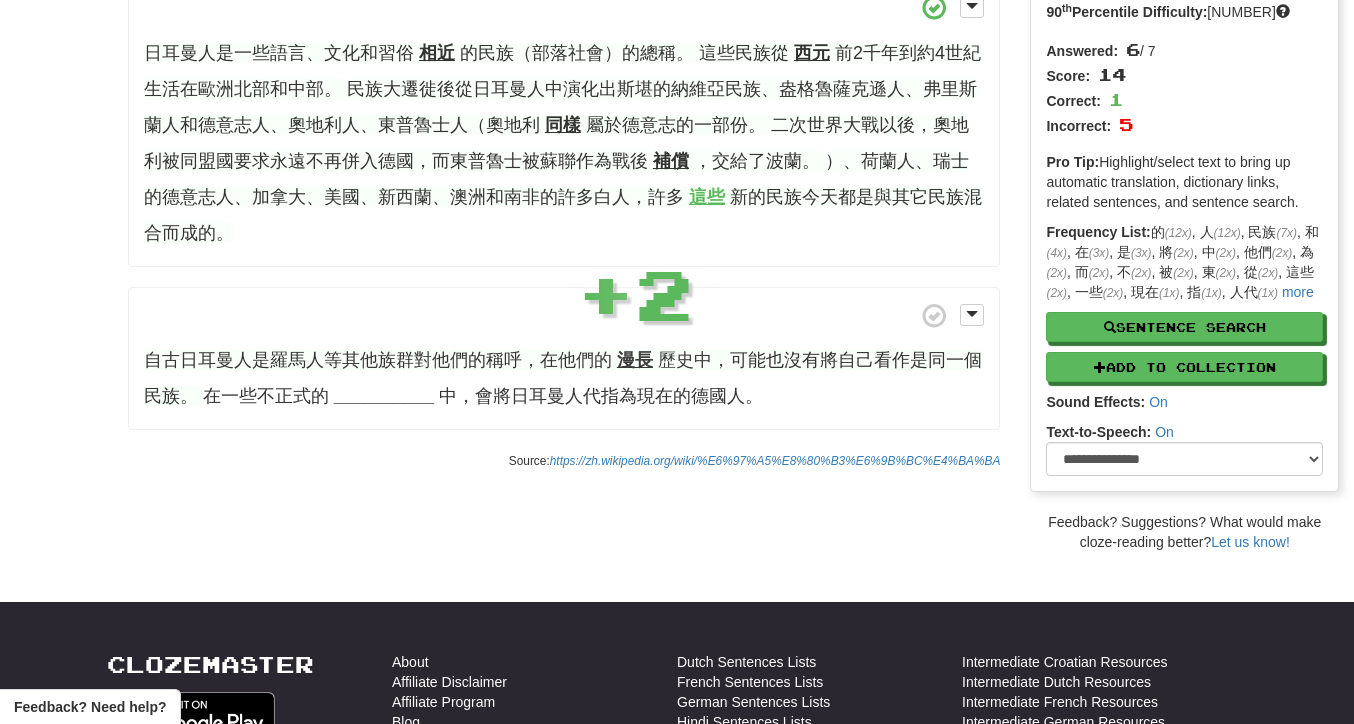 click on "漫長" at bounding box center (635, 360) 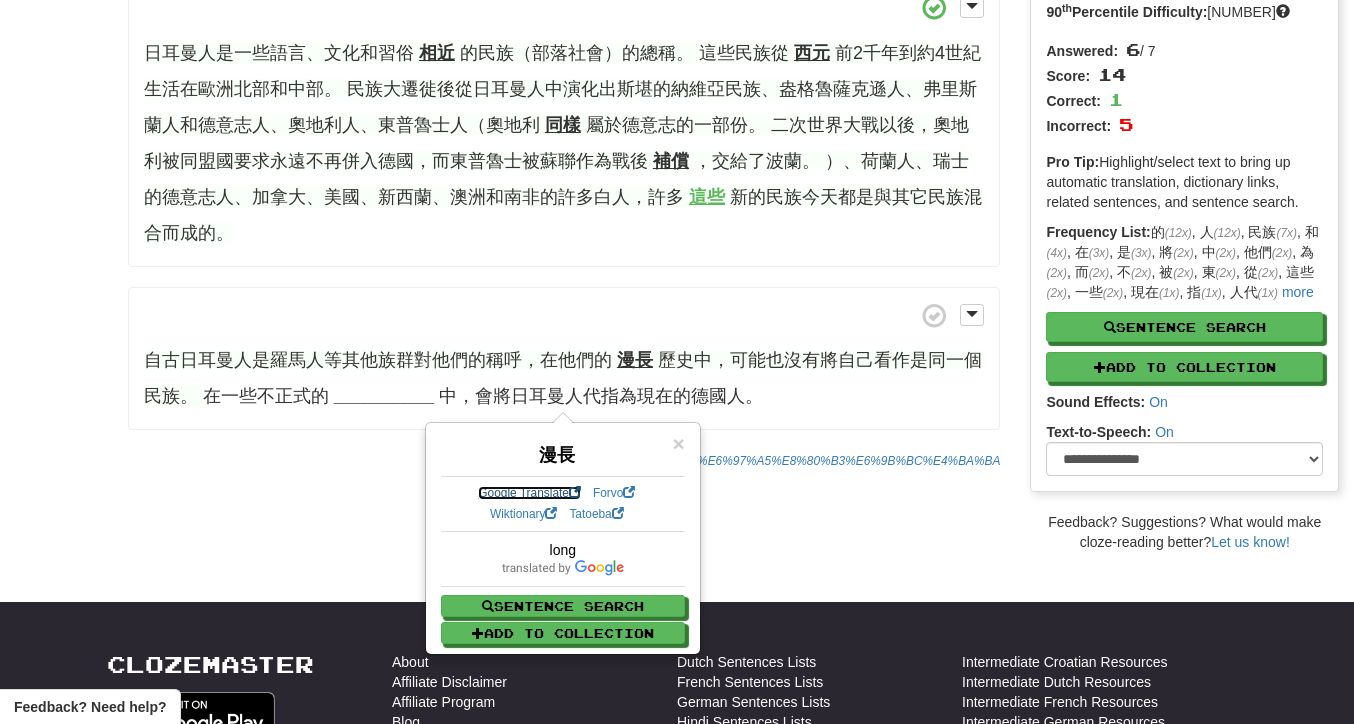 click on "Google Translate" at bounding box center (529, 493) 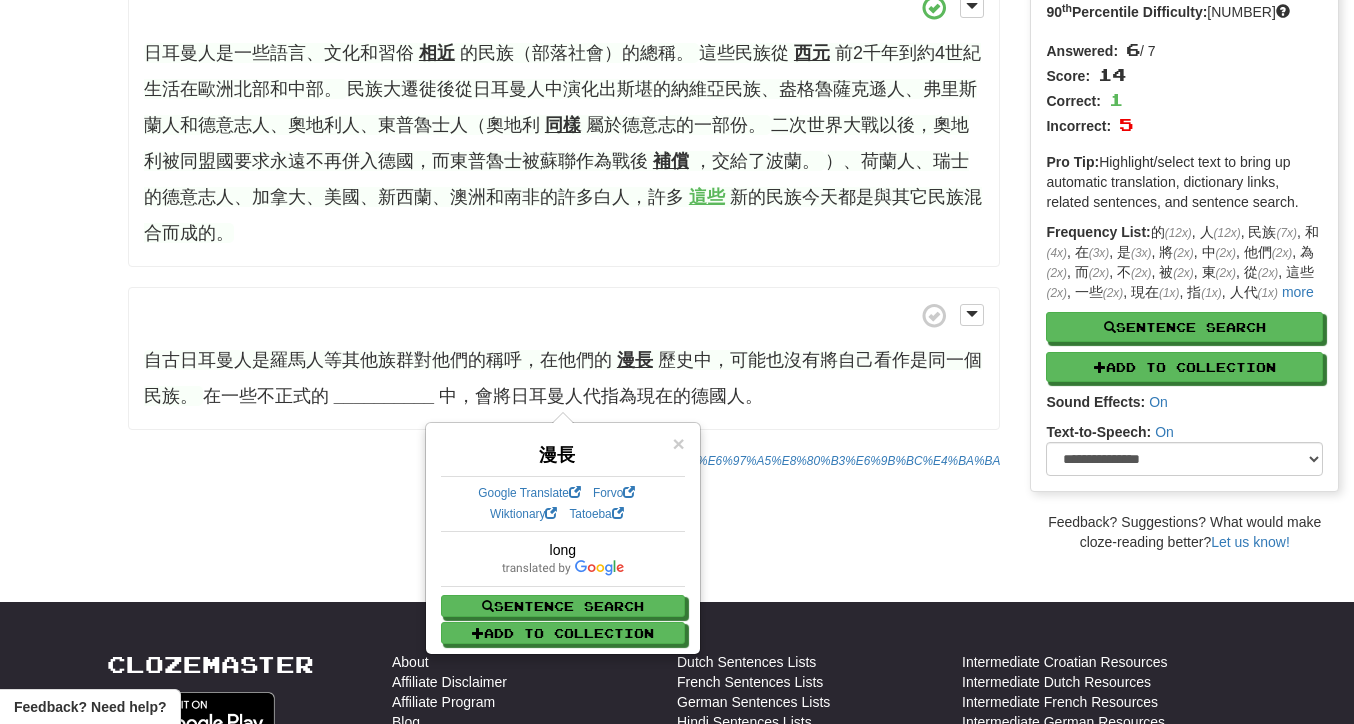 click at bounding box center [564, 315] 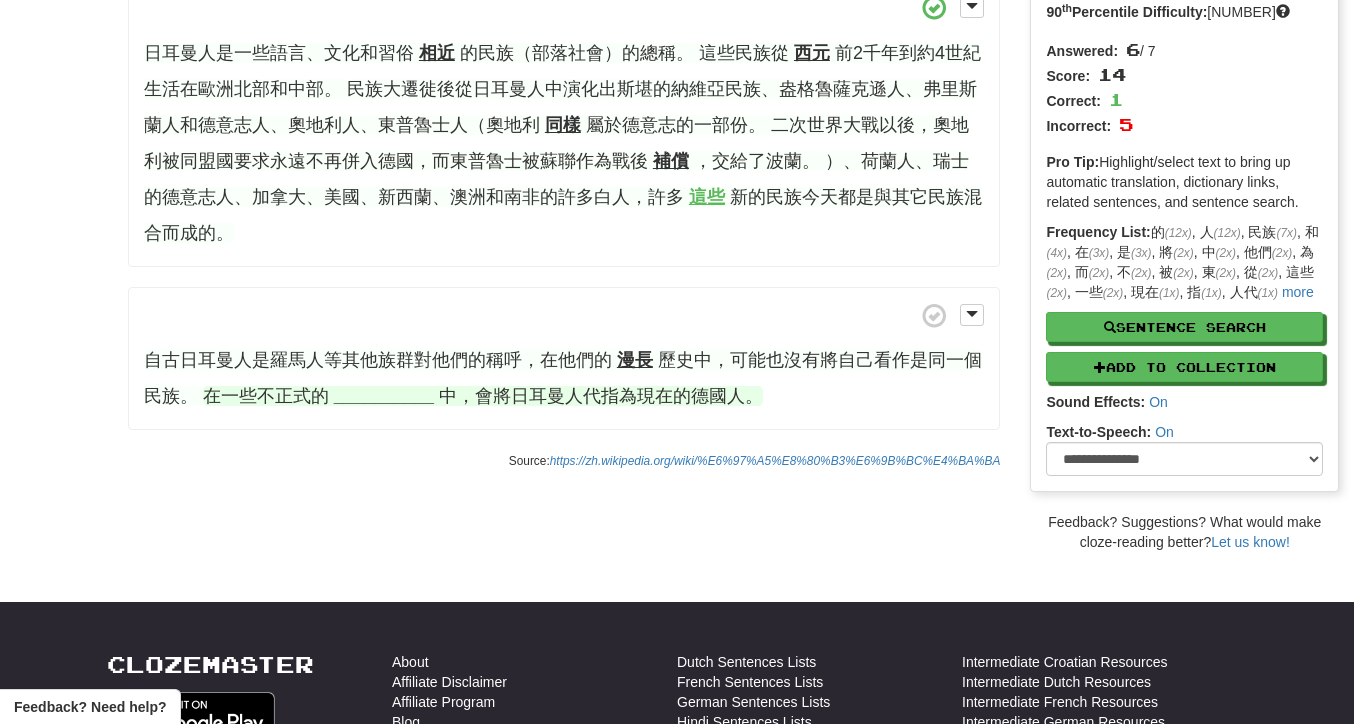 click on "__________" at bounding box center [384, 396] 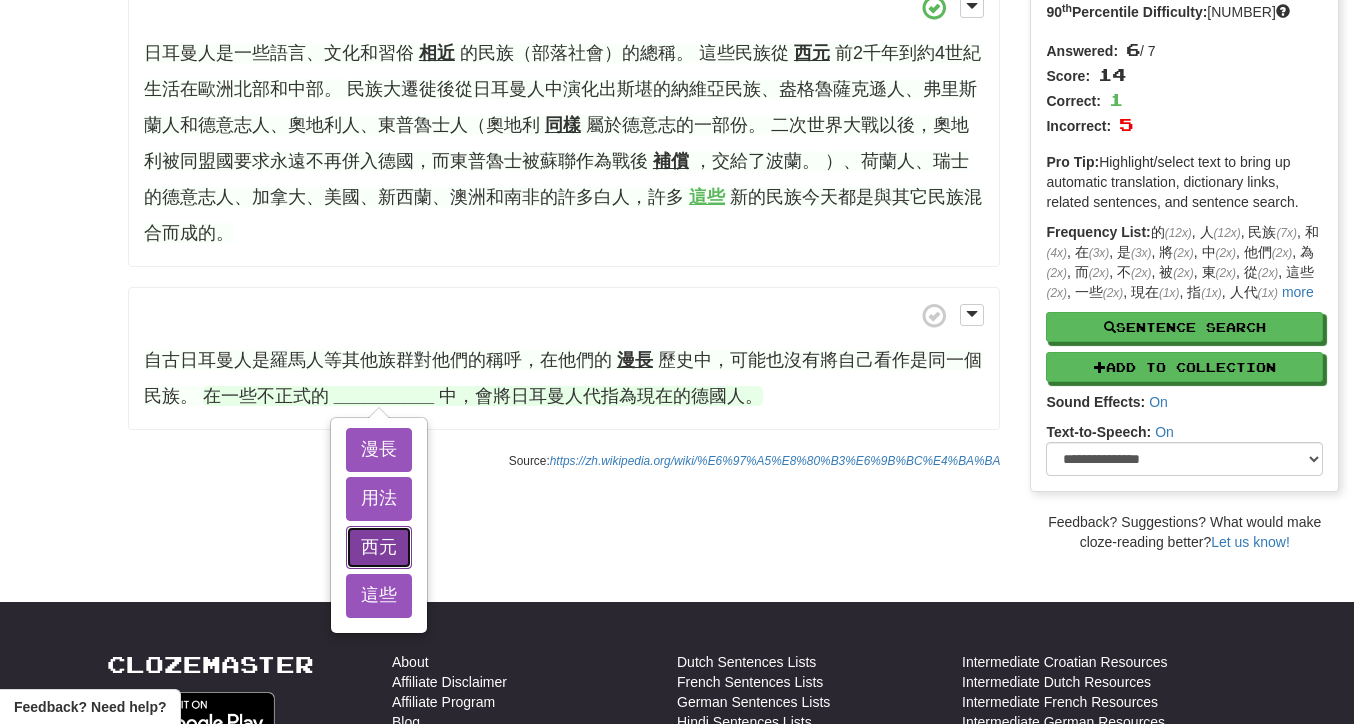 click on "西元" at bounding box center [379, 548] 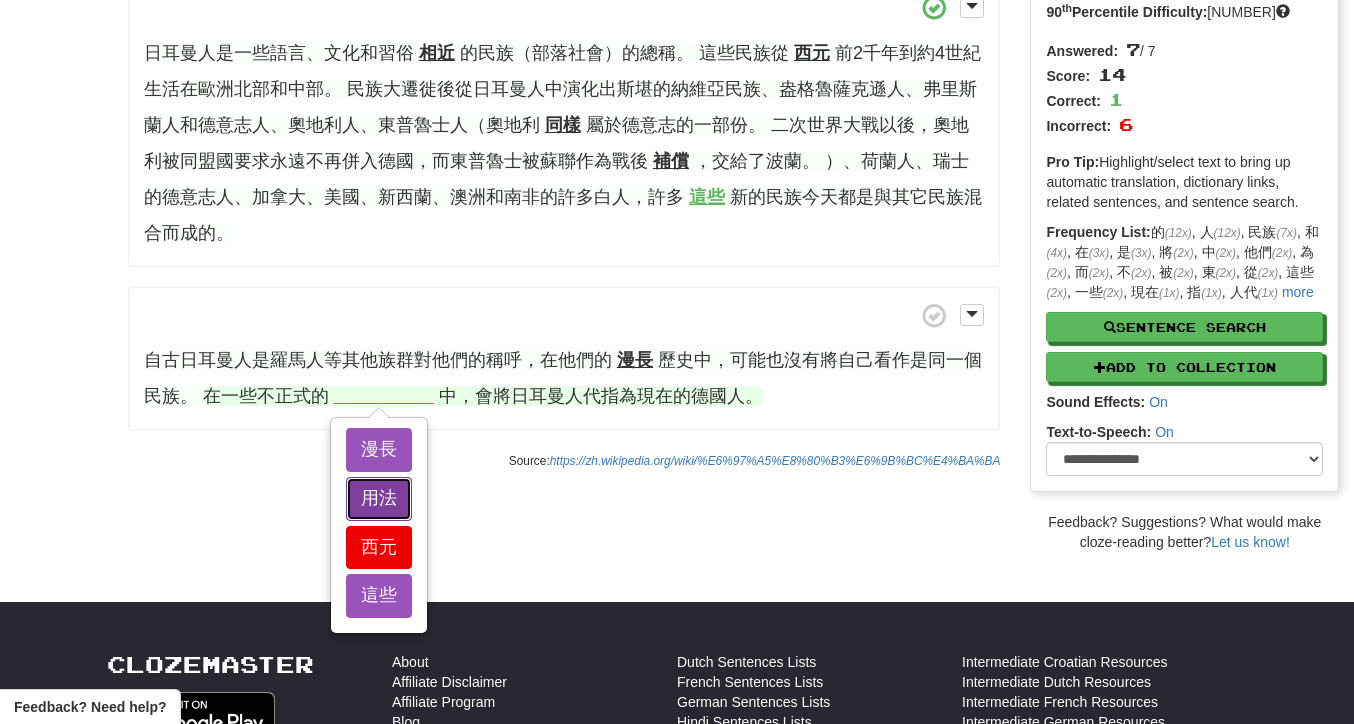click on "用法" at bounding box center [379, 499] 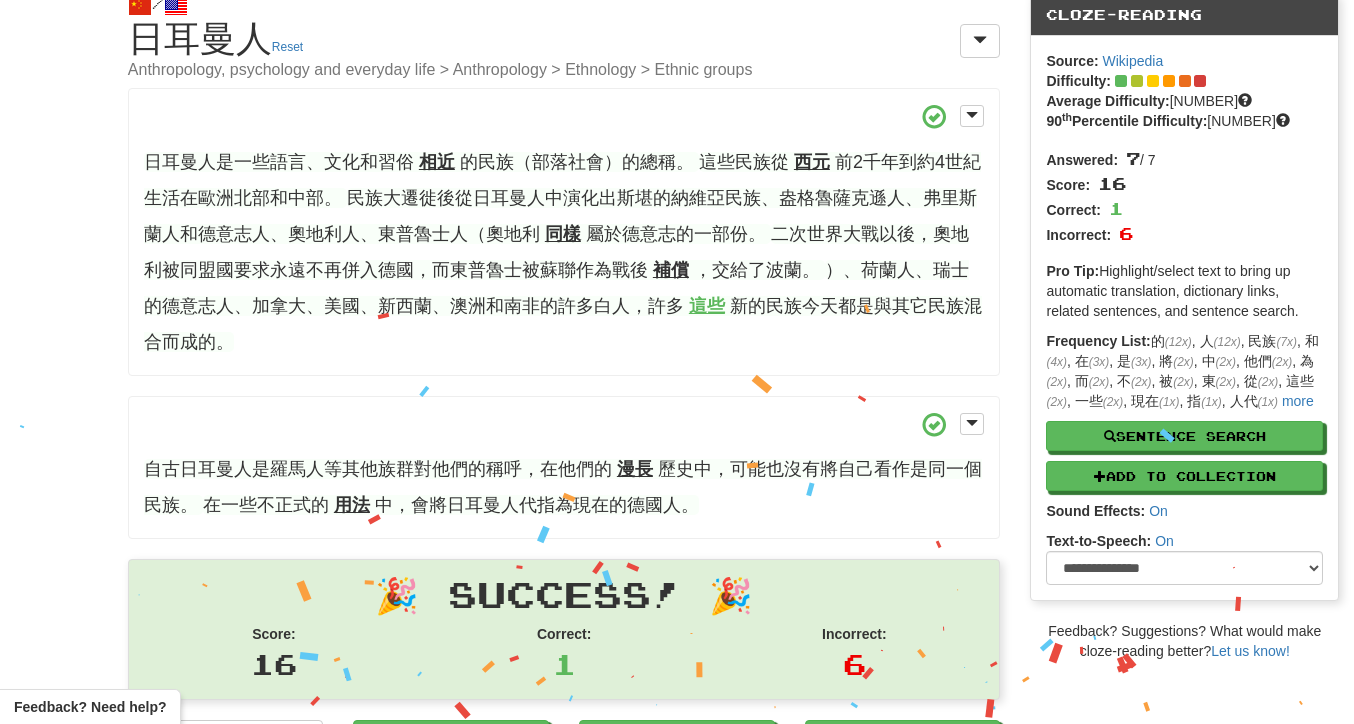 scroll, scrollTop: 0, scrollLeft: 0, axis: both 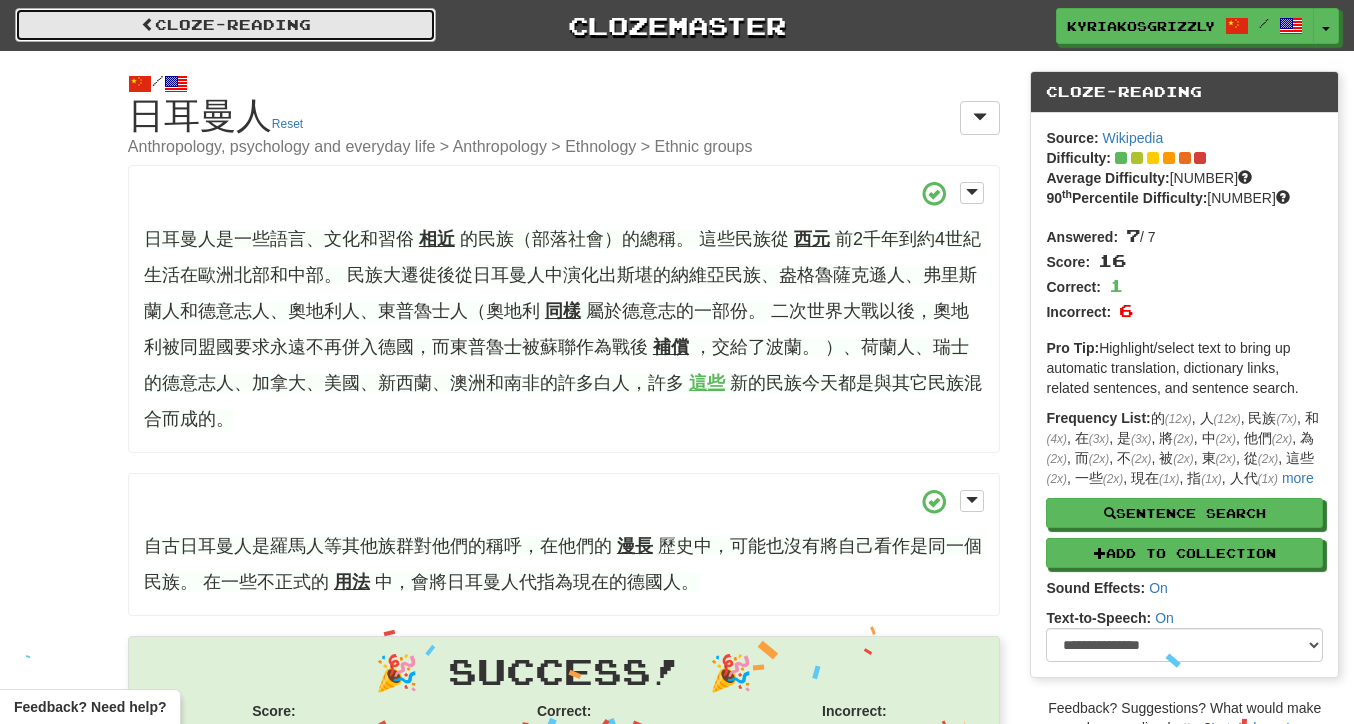 click on "Cloze-Reading" at bounding box center [225, 25] 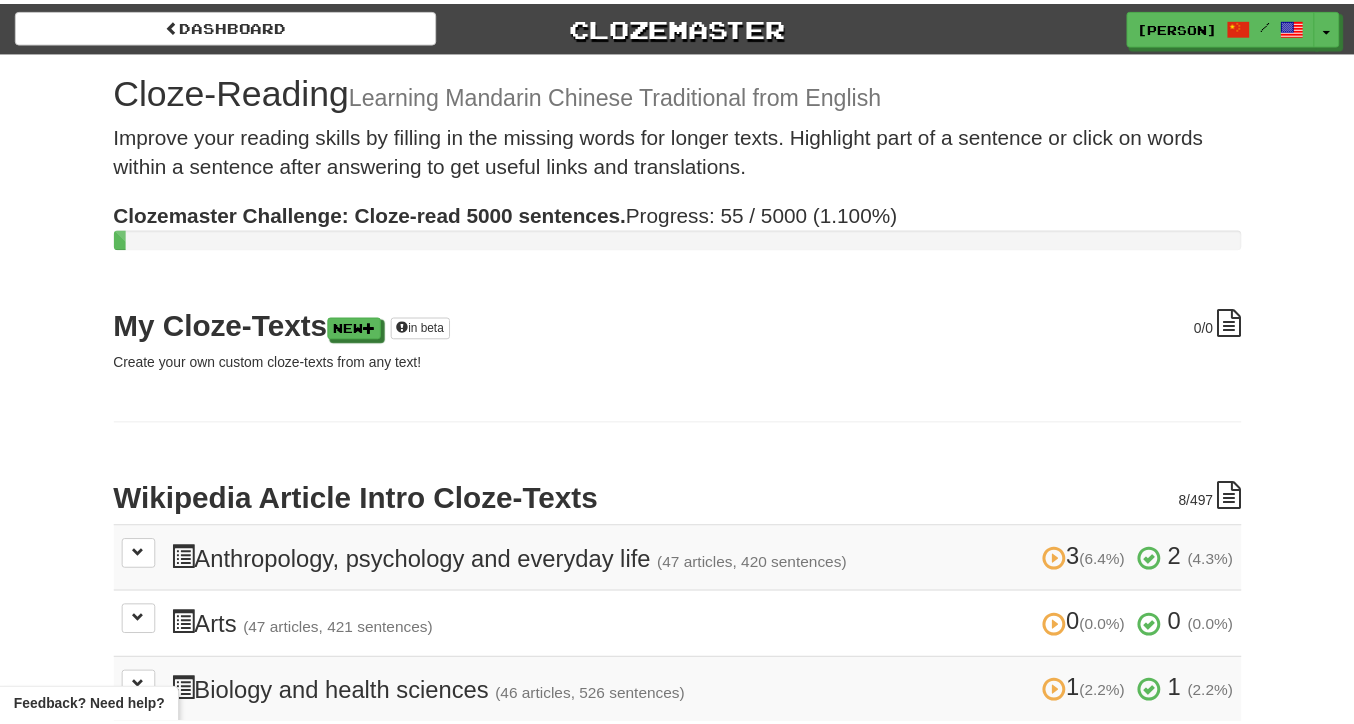 scroll, scrollTop: 0, scrollLeft: 0, axis: both 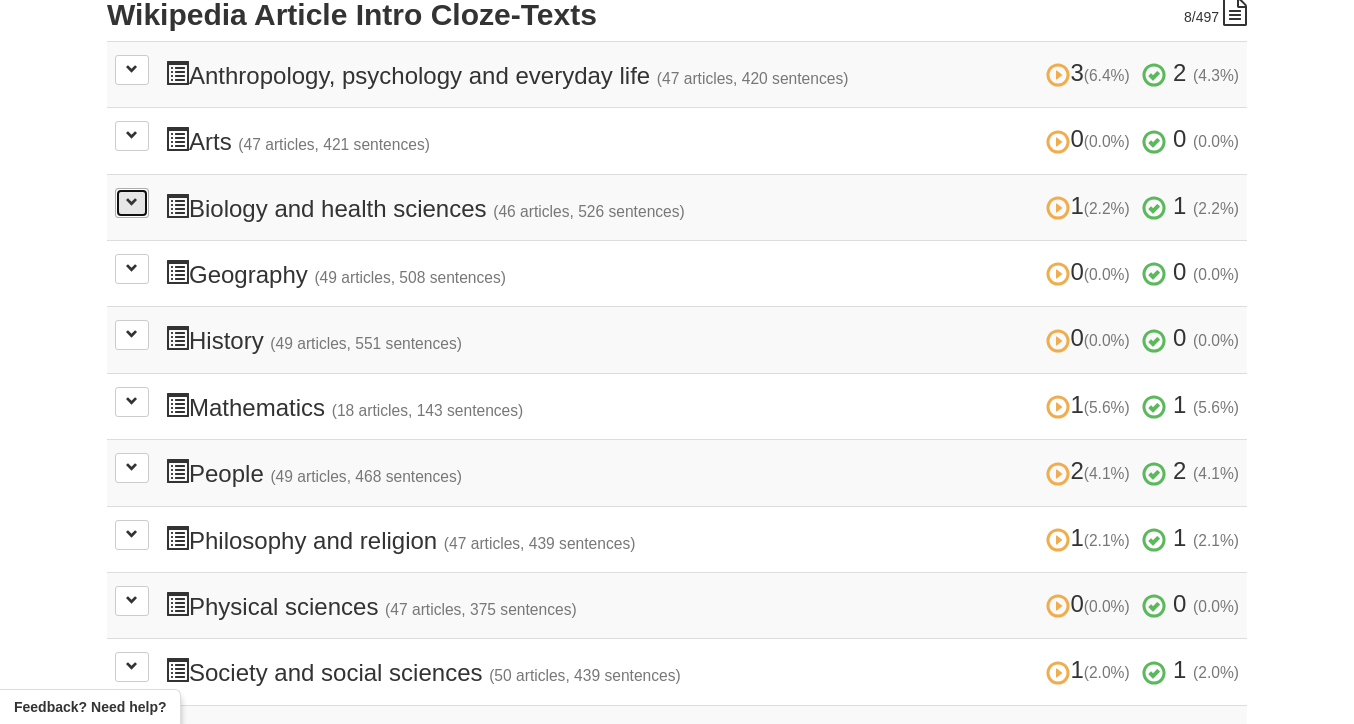 click at bounding box center [132, 203] 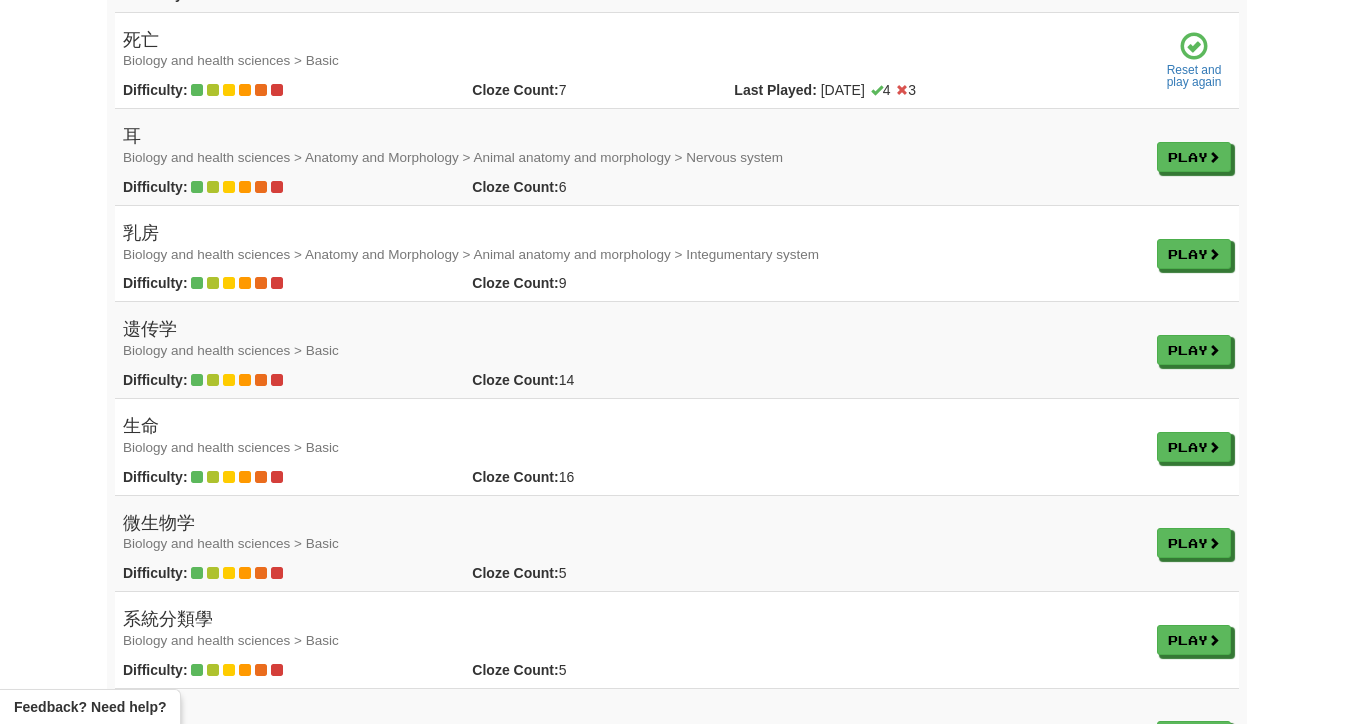 scroll, scrollTop: 811, scrollLeft: 0, axis: vertical 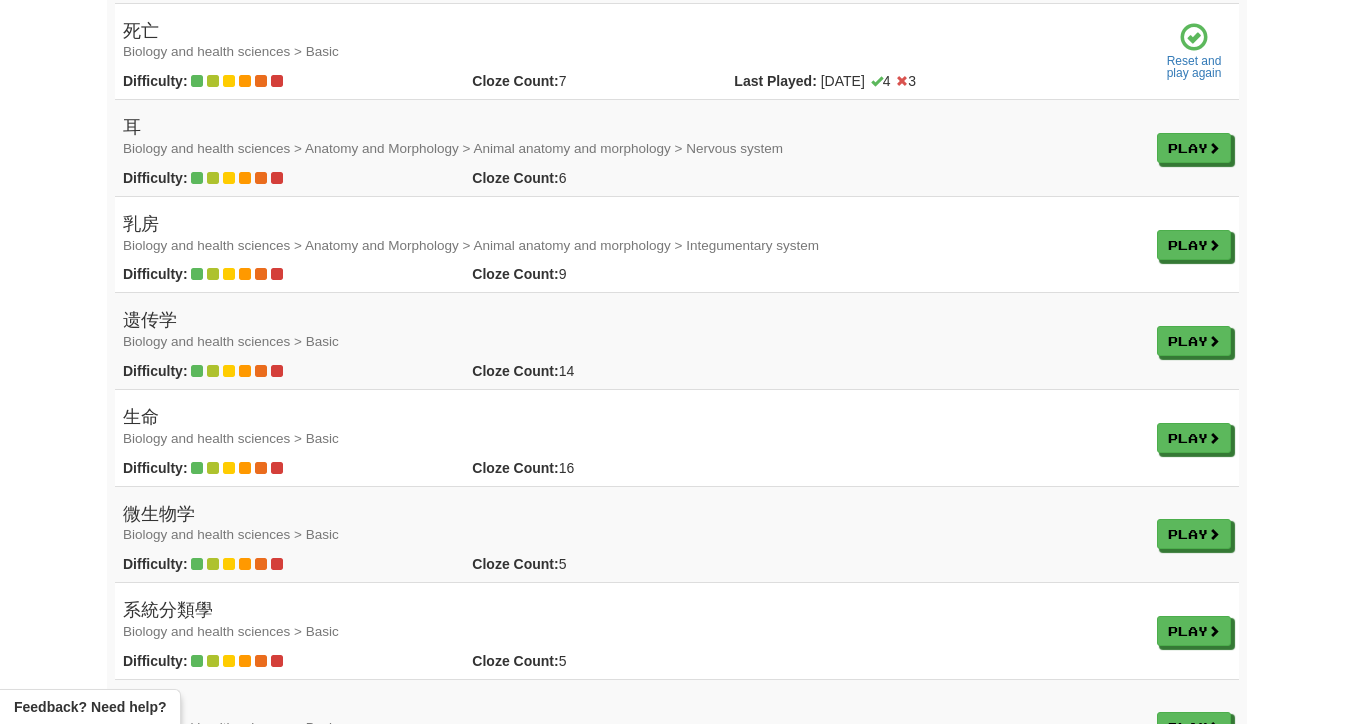 click on "生命
Biology and health sciences > Basic" at bounding box center (632, 428) 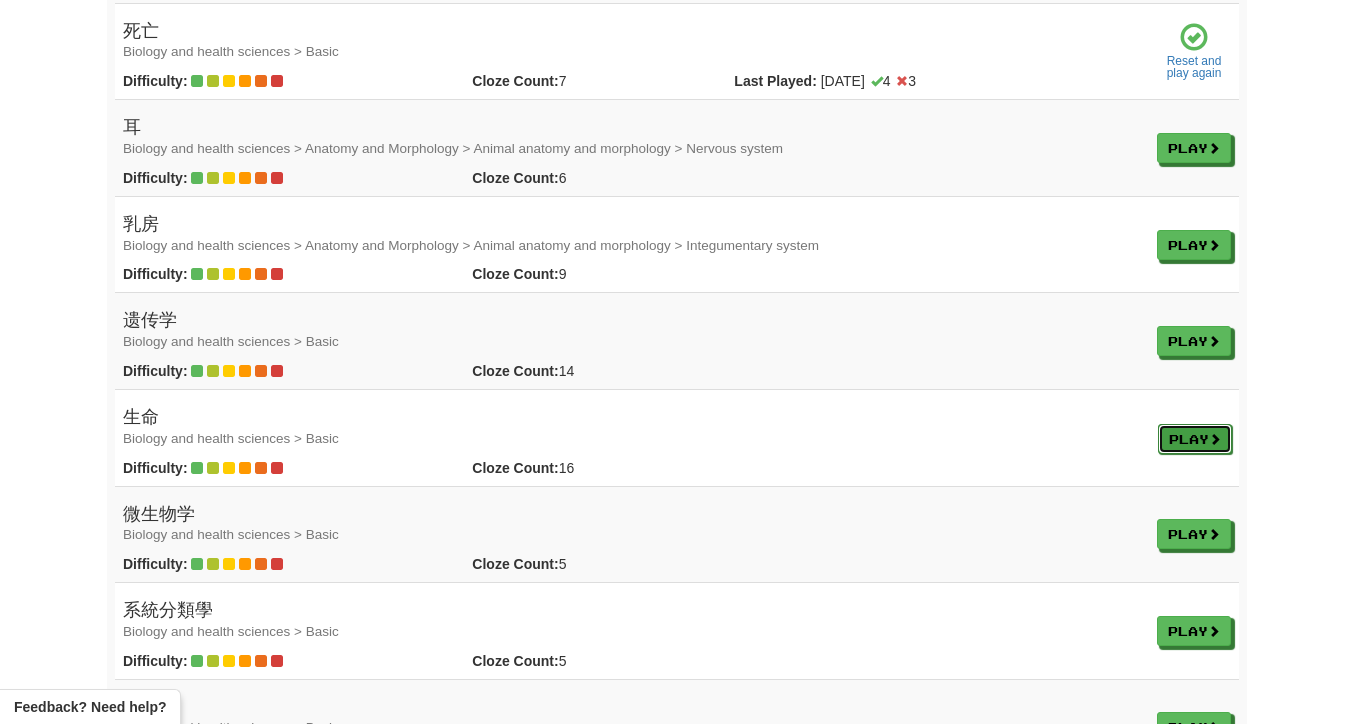 click on "Play" at bounding box center (1195, 439) 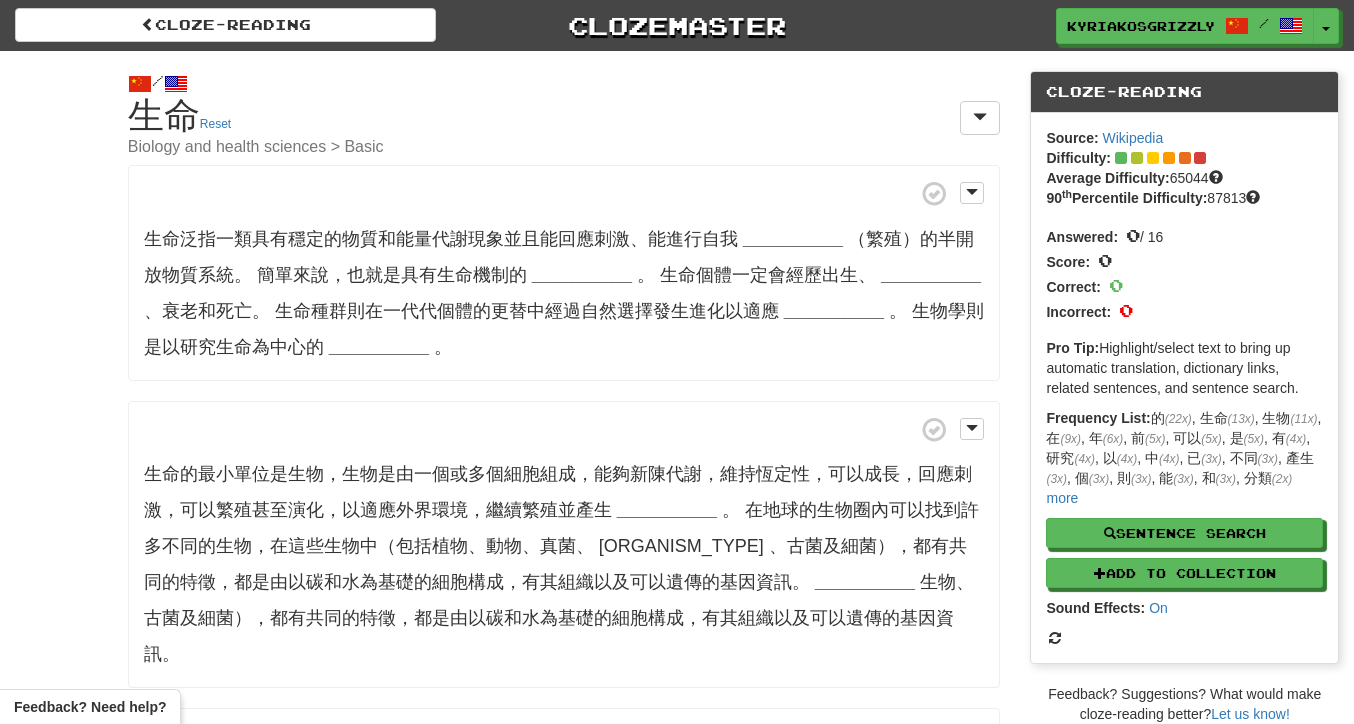 scroll, scrollTop: 0, scrollLeft: 0, axis: both 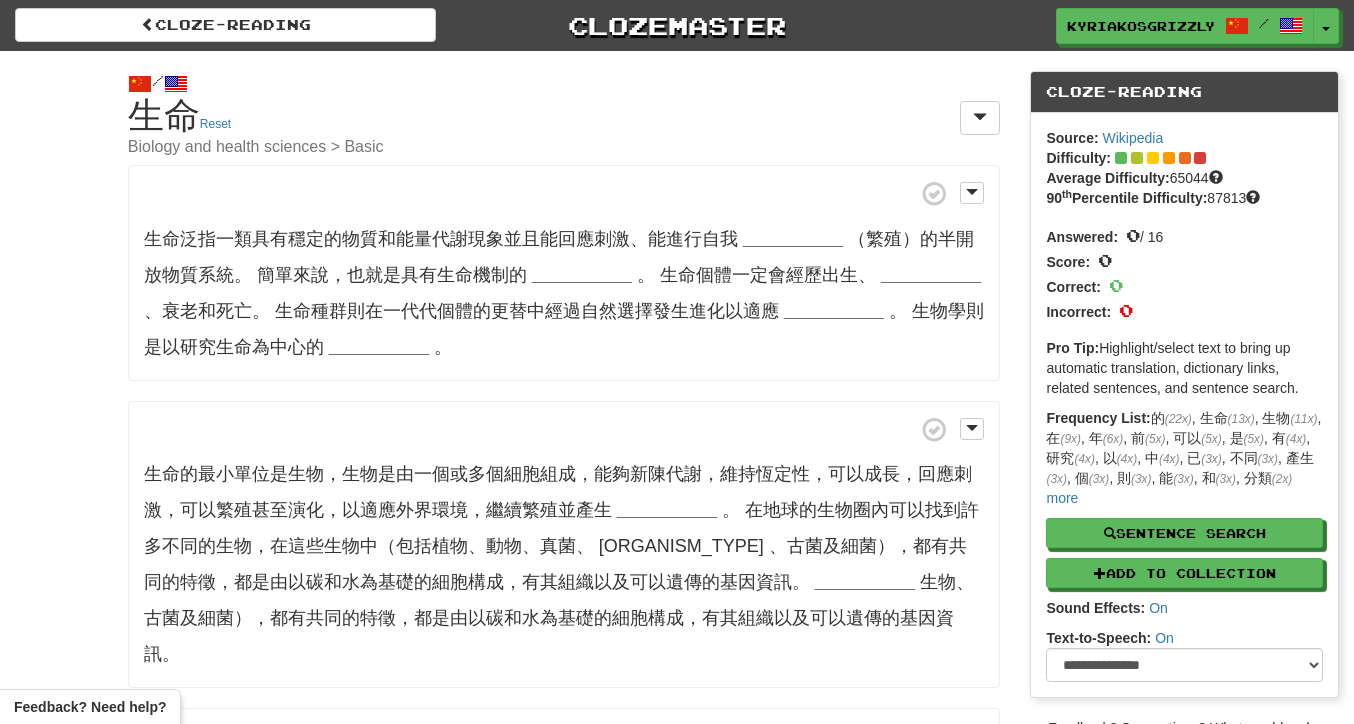 click on "Biology and health sciences > Basic" at bounding box center (564, 147) 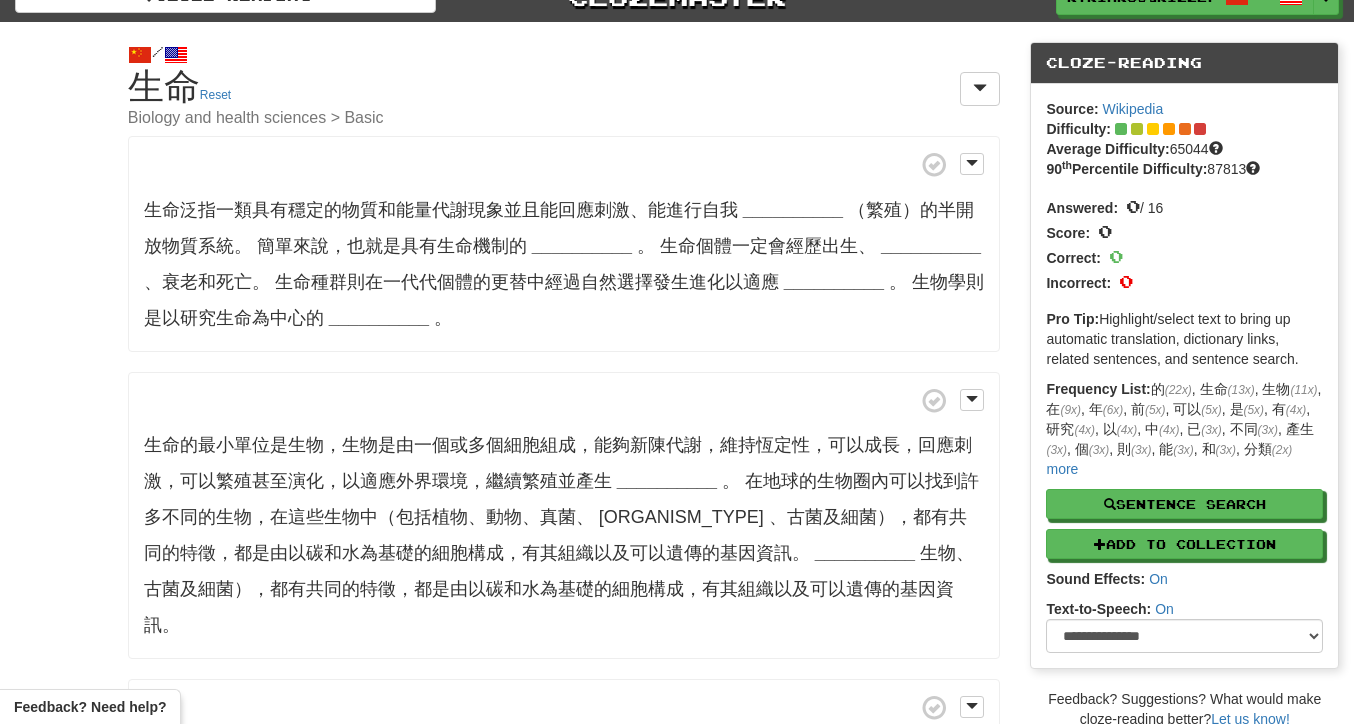scroll, scrollTop: 24, scrollLeft: 0, axis: vertical 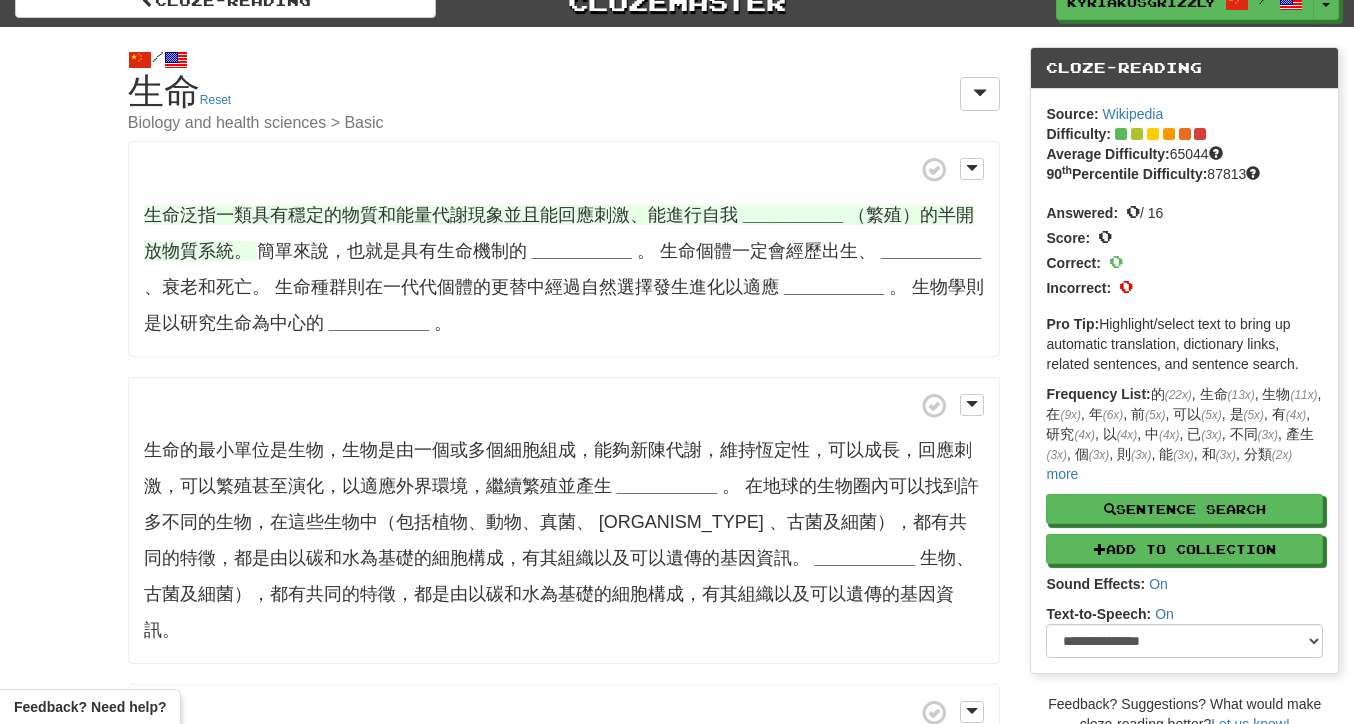 click on "__________" at bounding box center (793, 215) 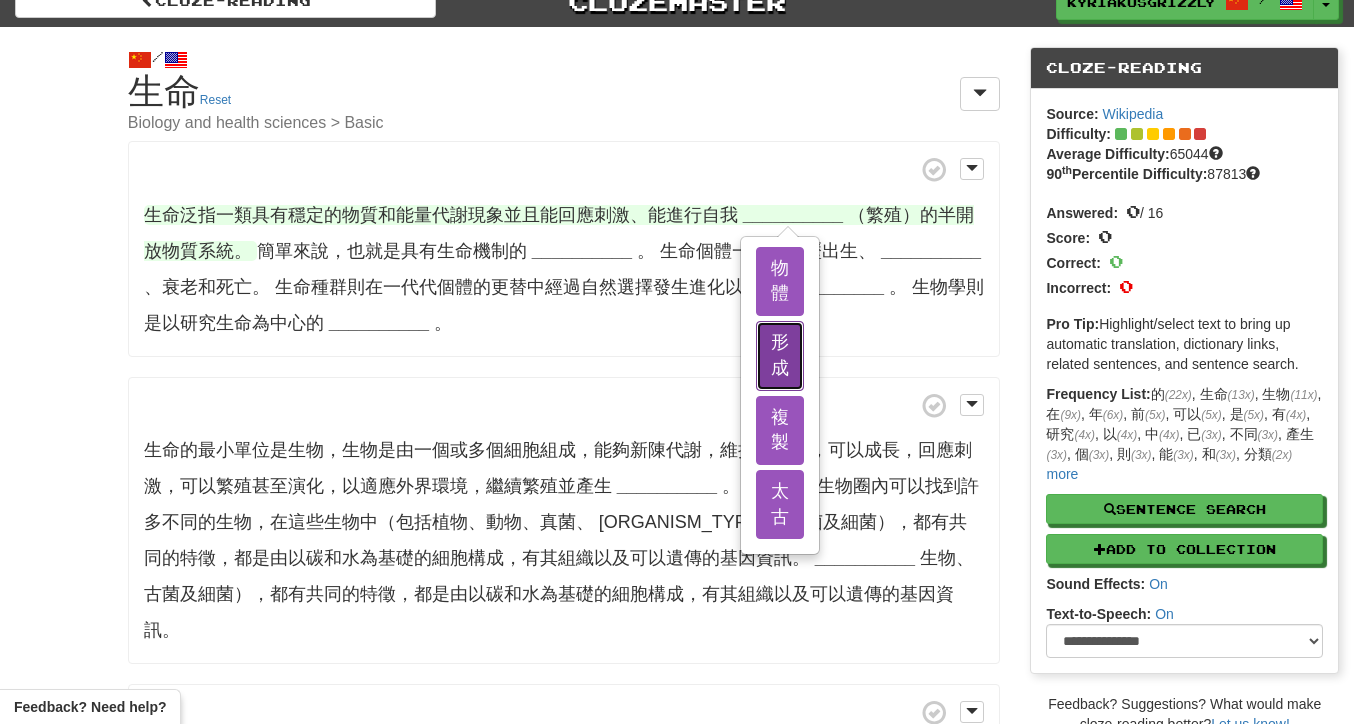 click on "形成" at bounding box center (780, 355) 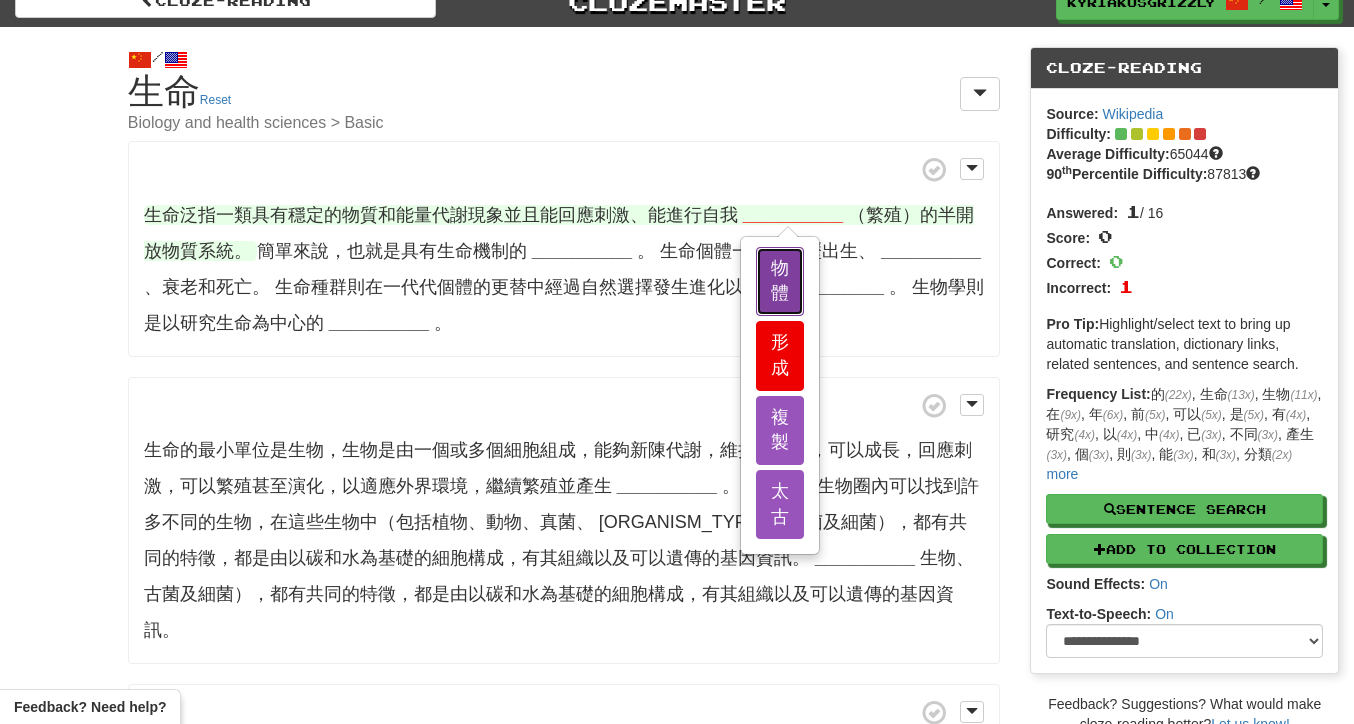 click on "物體" at bounding box center [780, 281] 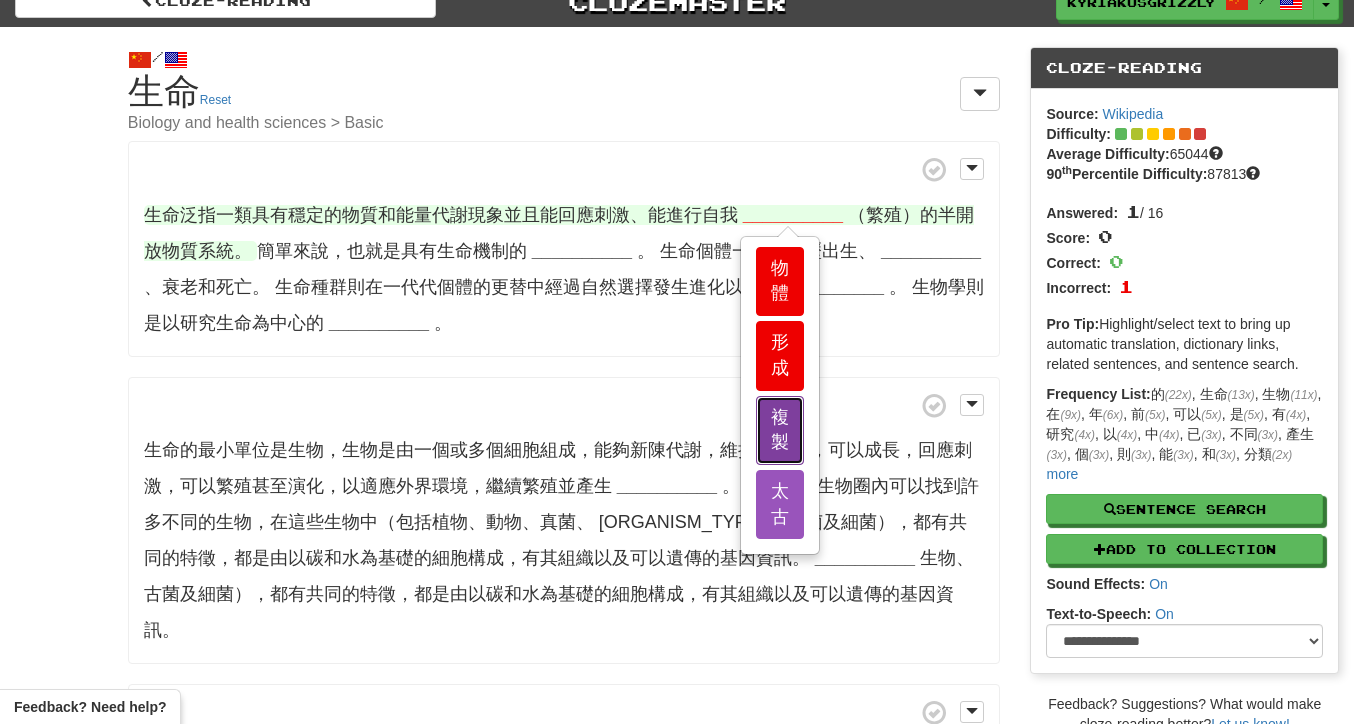 click on "複製" at bounding box center (780, 430) 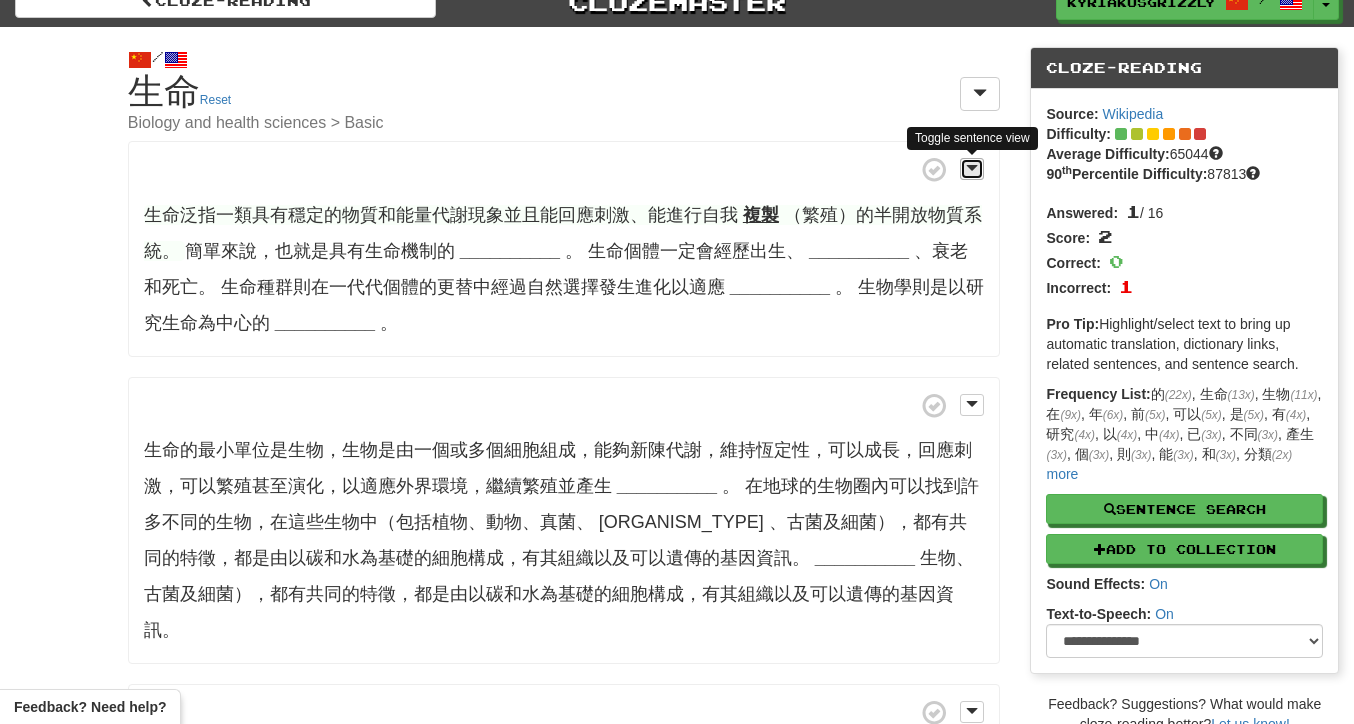 click at bounding box center (972, 169) 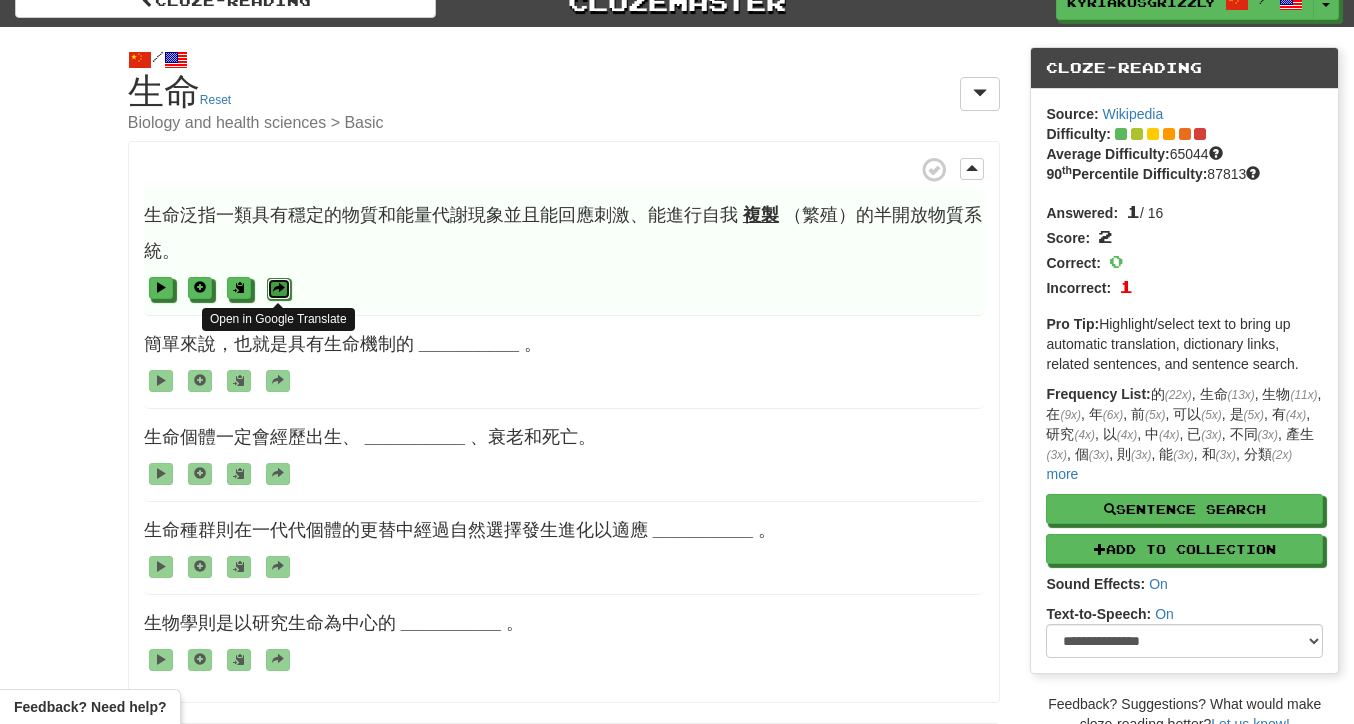 click at bounding box center (279, 289) 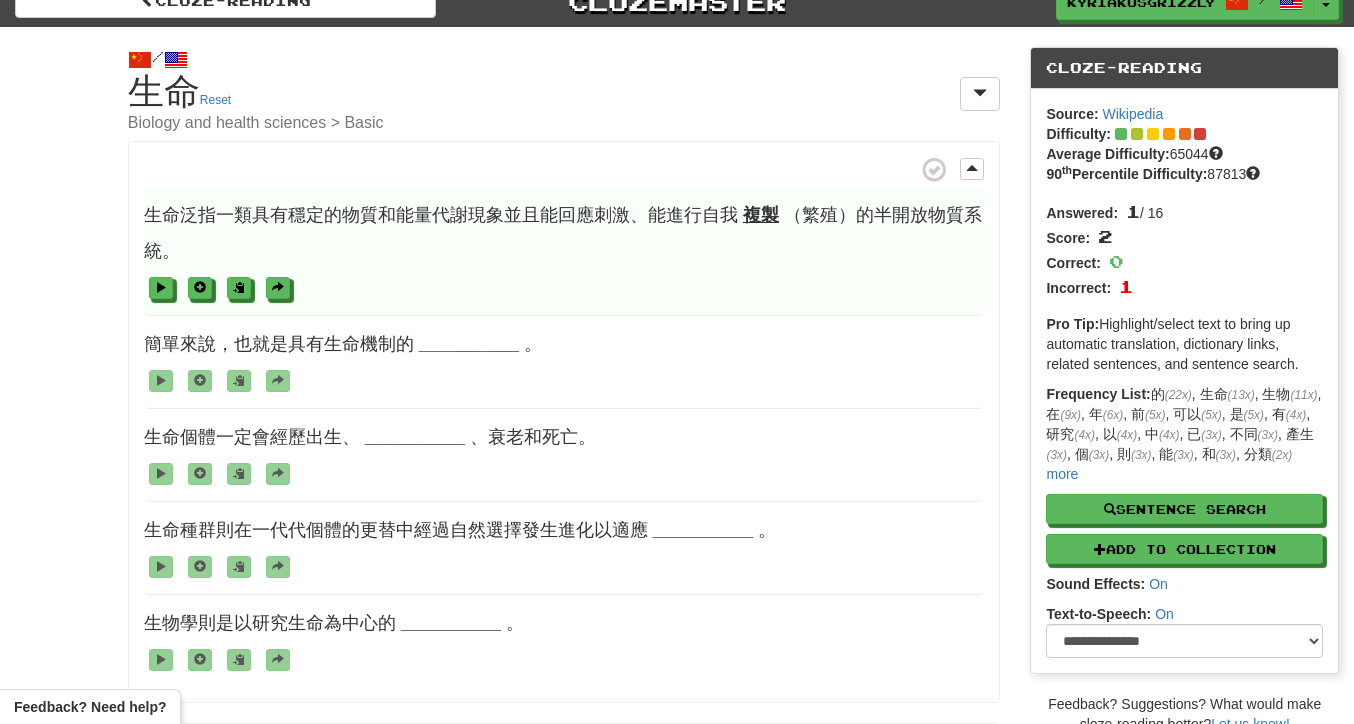 click on "生命泛指一類具有穩定的物質和能量代謝現象並且能回應刺激、能進行自我
複製
（繁殖）的半開放物質系統。
Open in Google Translate" at bounding box center (564, 251) 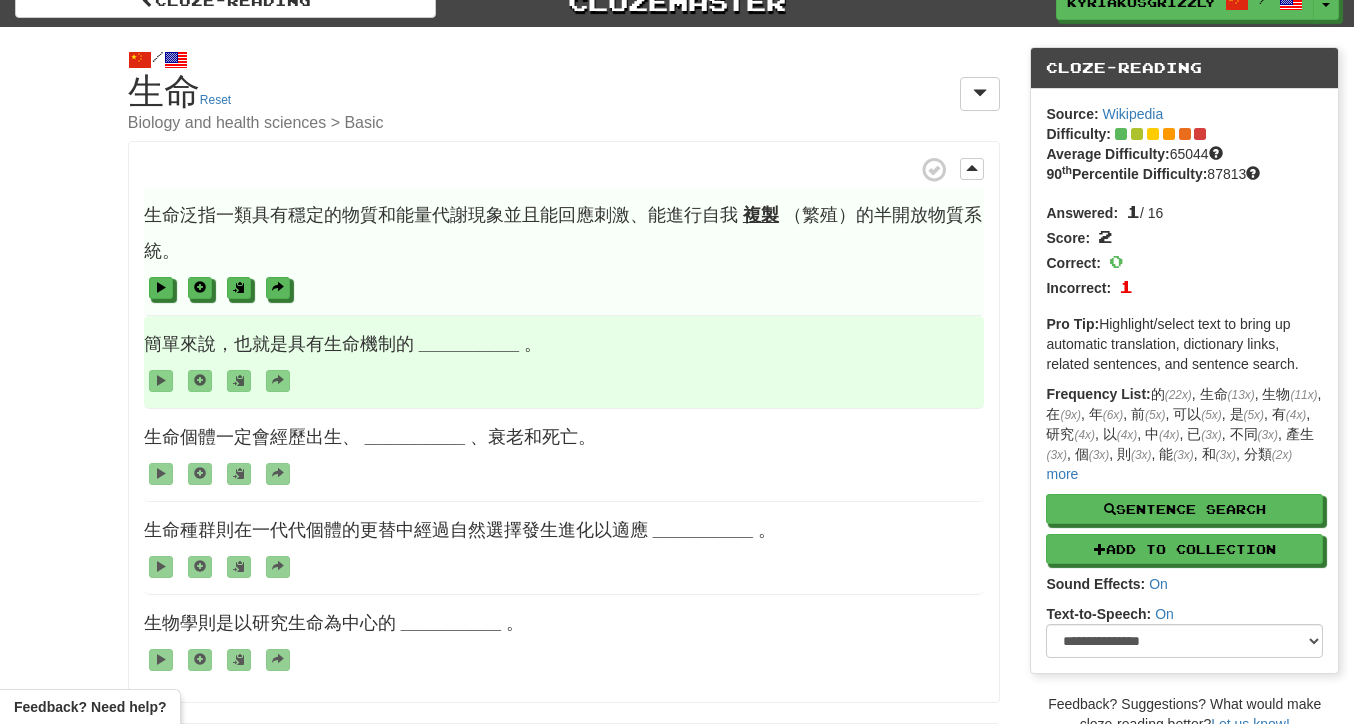click at bounding box center (564, 380) 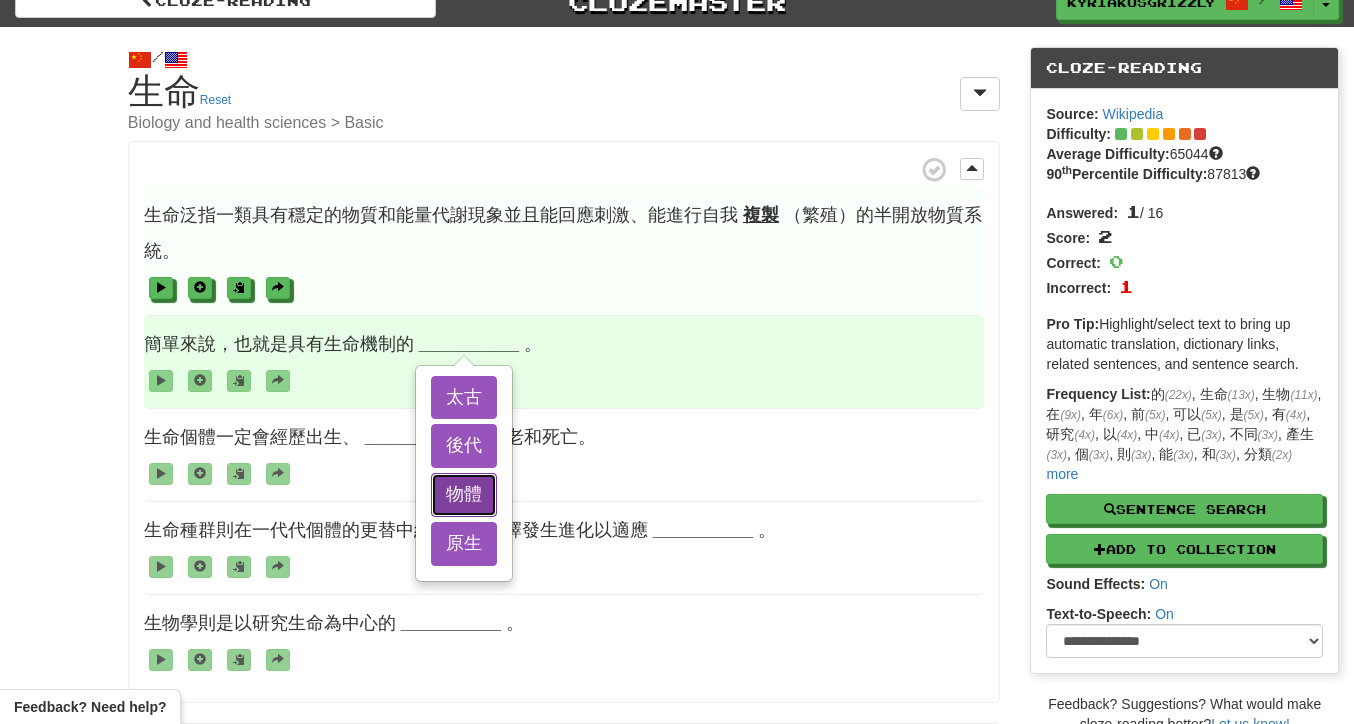 click on "物體" at bounding box center (464, 495) 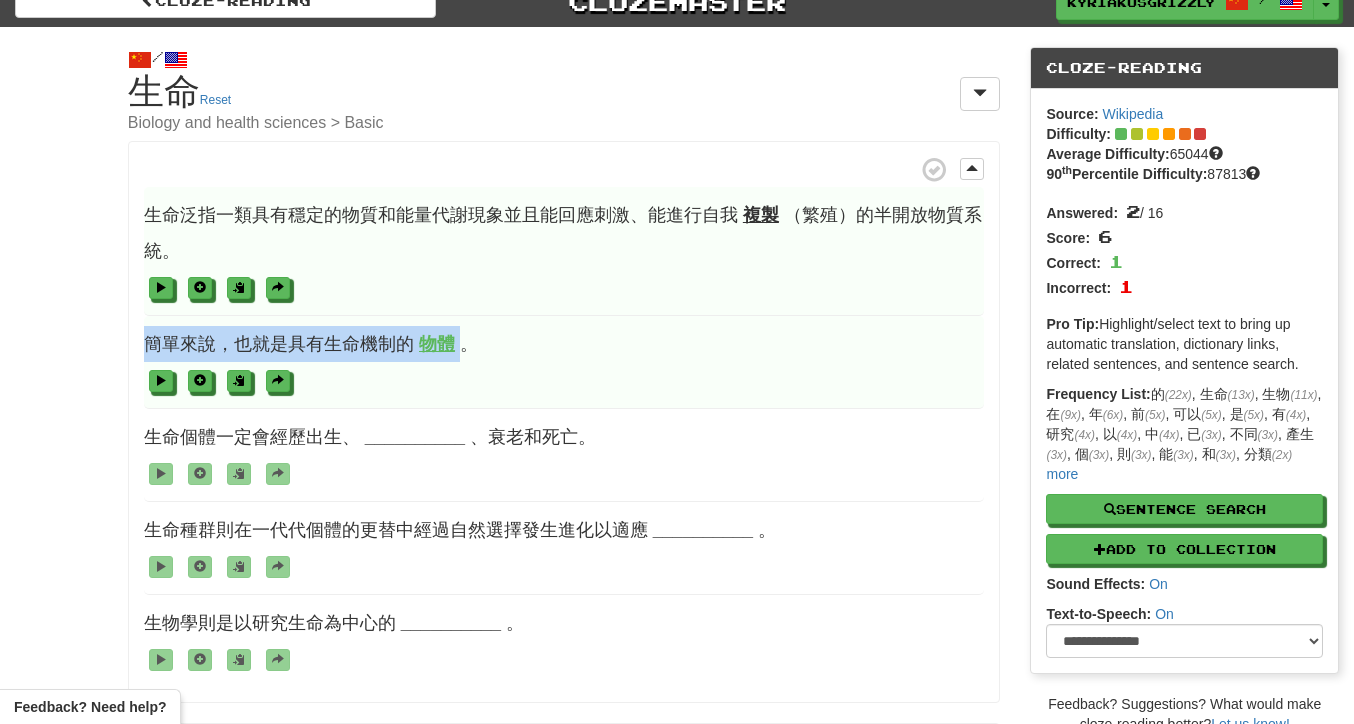 drag, startPoint x: 467, startPoint y: 348, endPoint x: 82, endPoint y: 317, distance: 386.24603 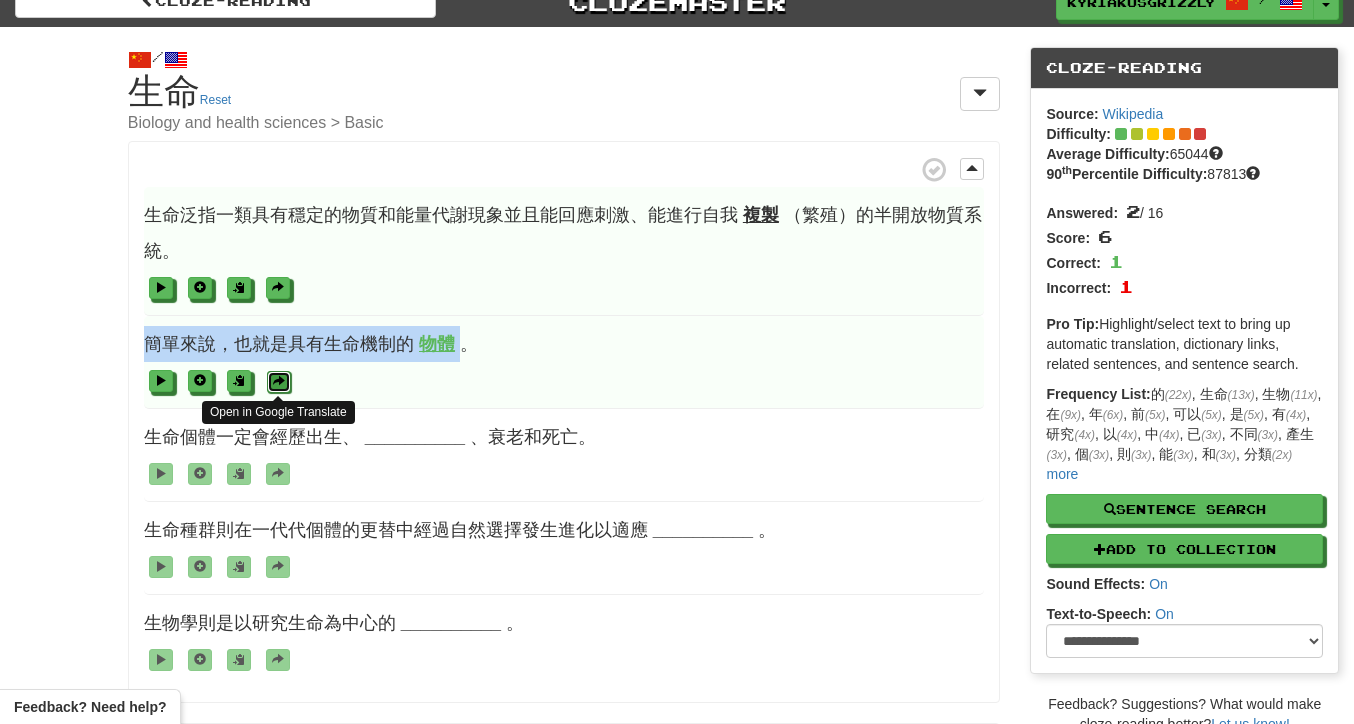 click at bounding box center [279, 381] 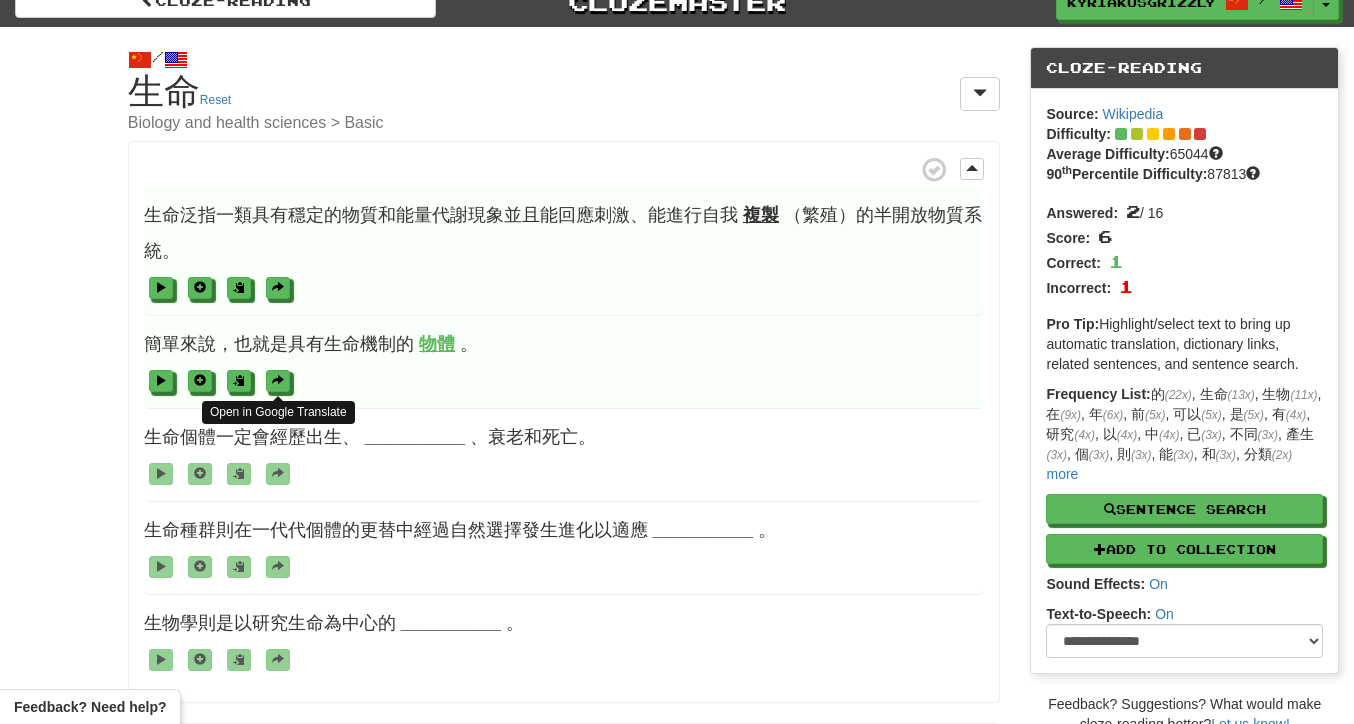 click on "簡單來說，也就是具有生命機制的
物體
。
Open in Google Translate" at bounding box center (564, 362) 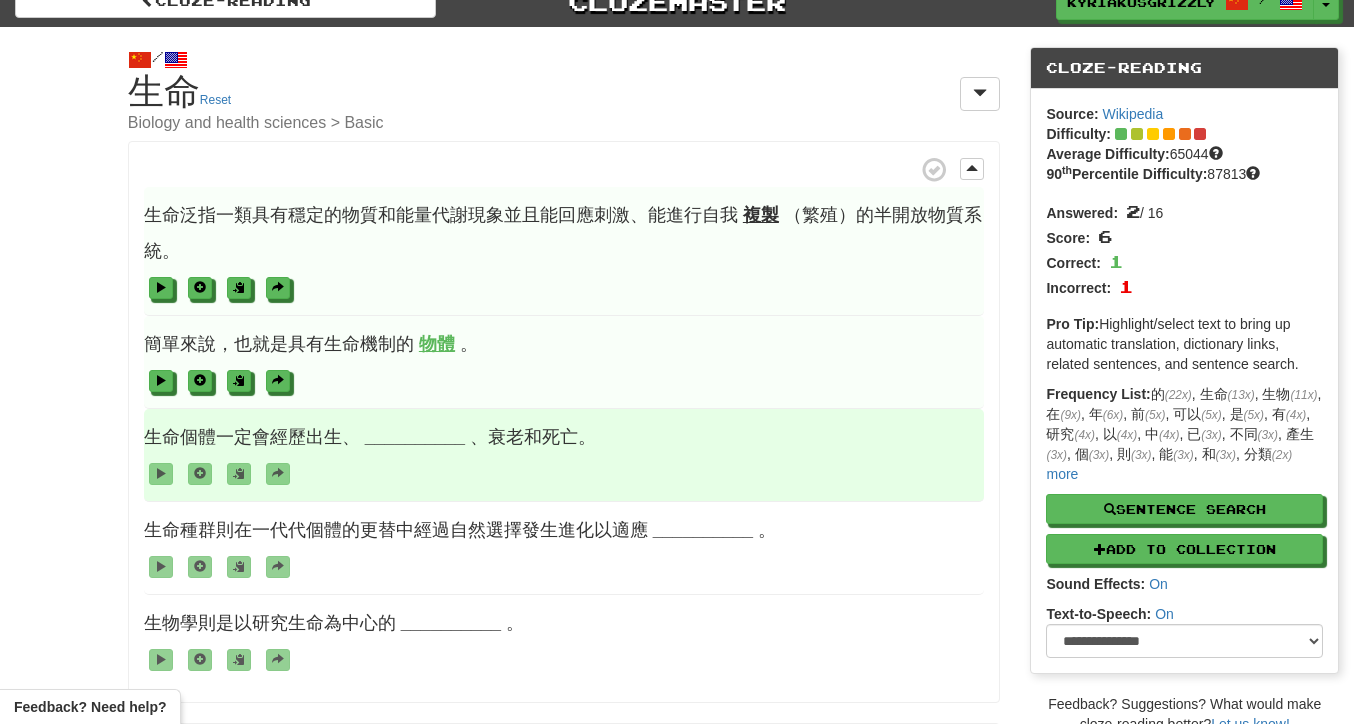 click on "__________" at bounding box center (415, 437) 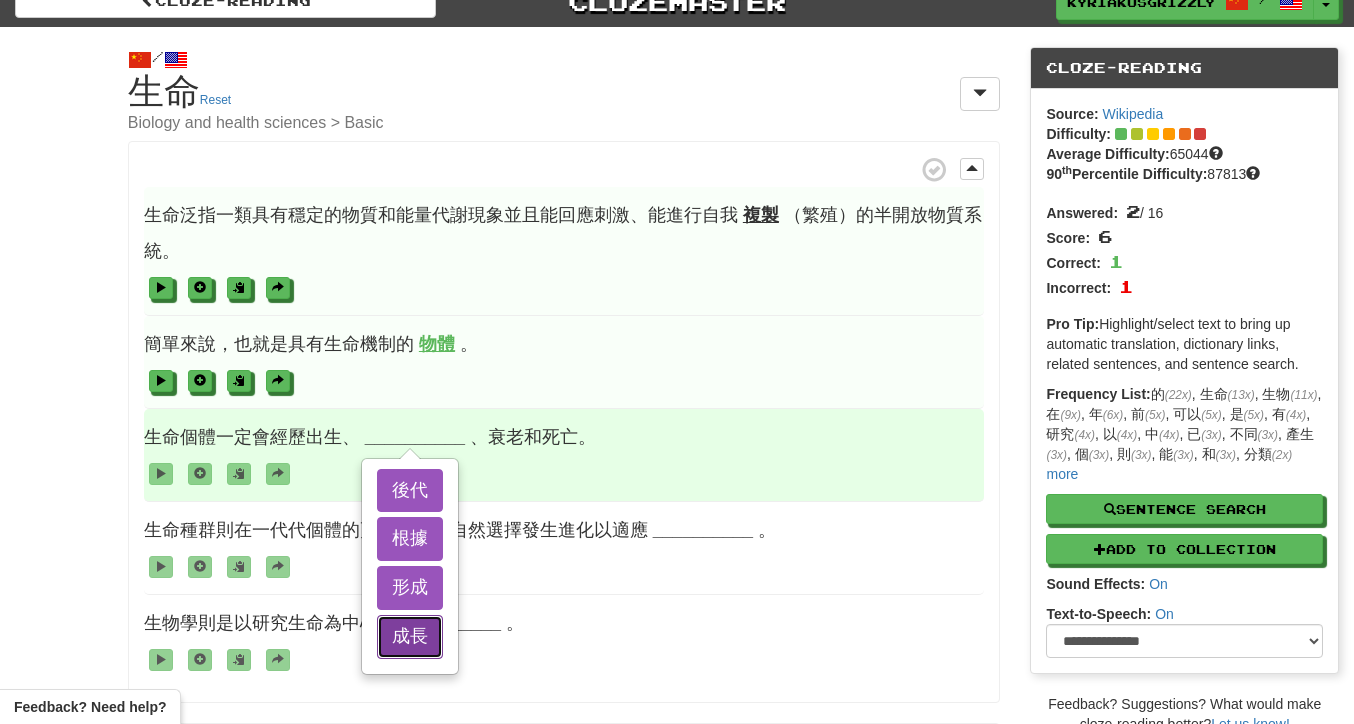 click on "成長" at bounding box center (410, 637) 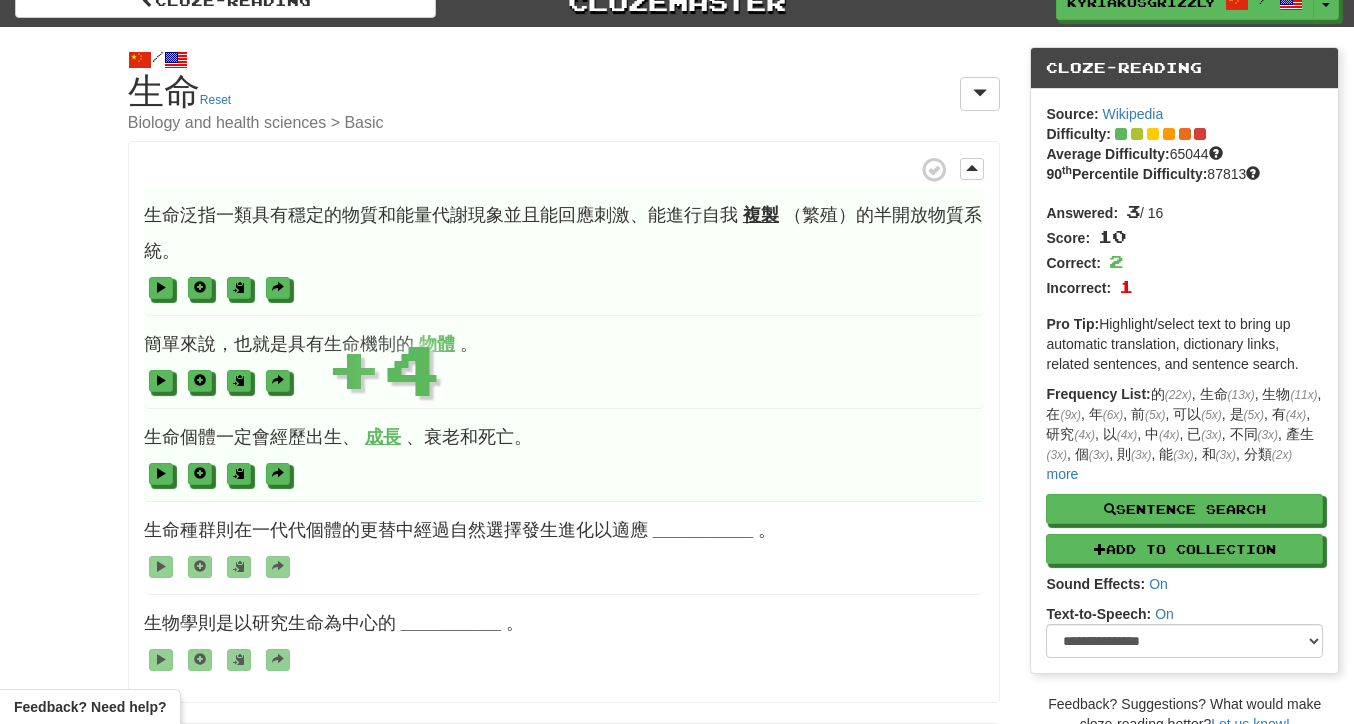 click at bounding box center (564, 473) 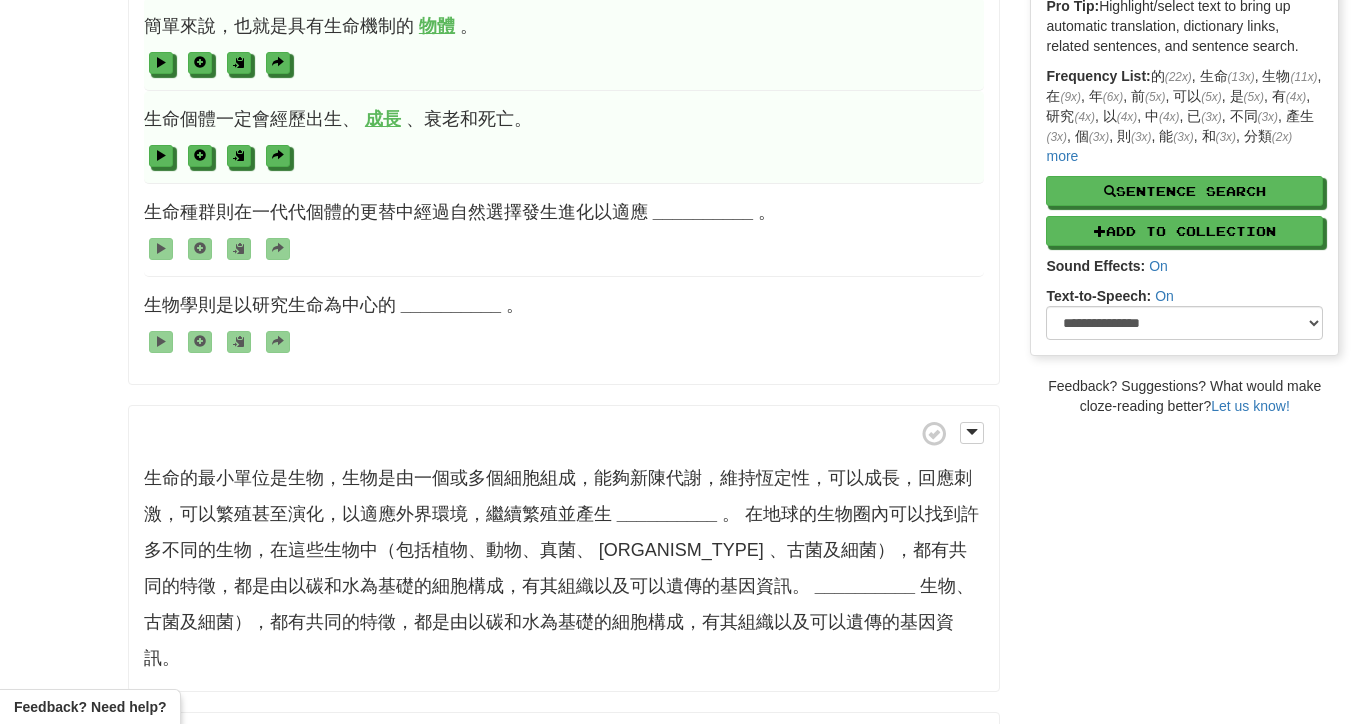 scroll, scrollTop: 356, scrollLeft: 0, axis: vertical 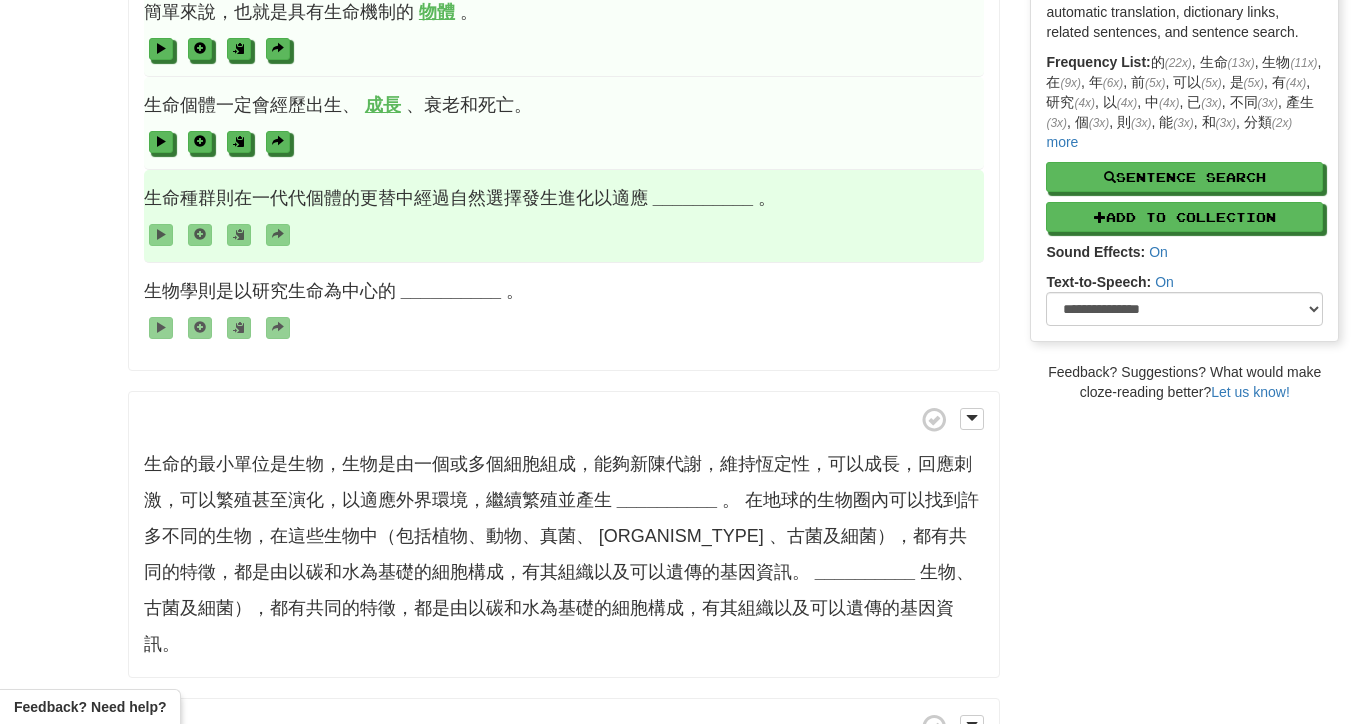 click on "__________" at bounding box center (703, 198) 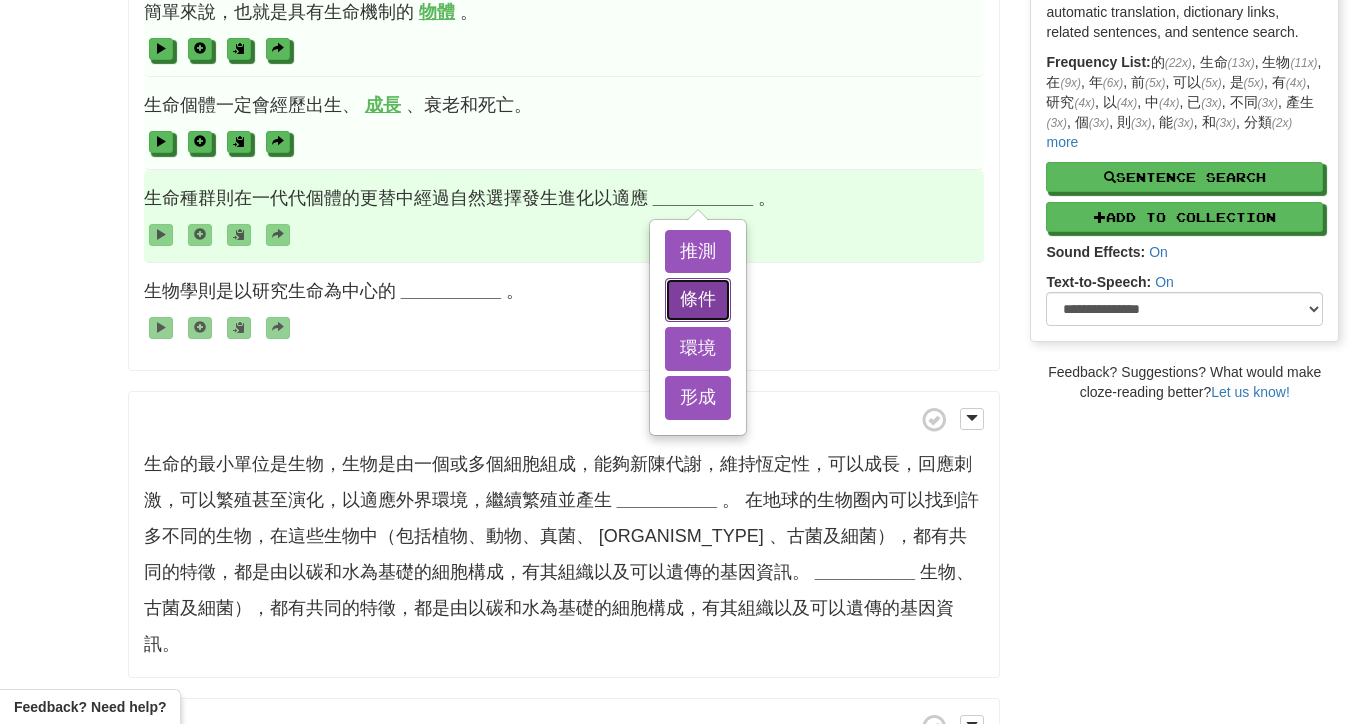 click on "條件" at bounding box center (698, 300) 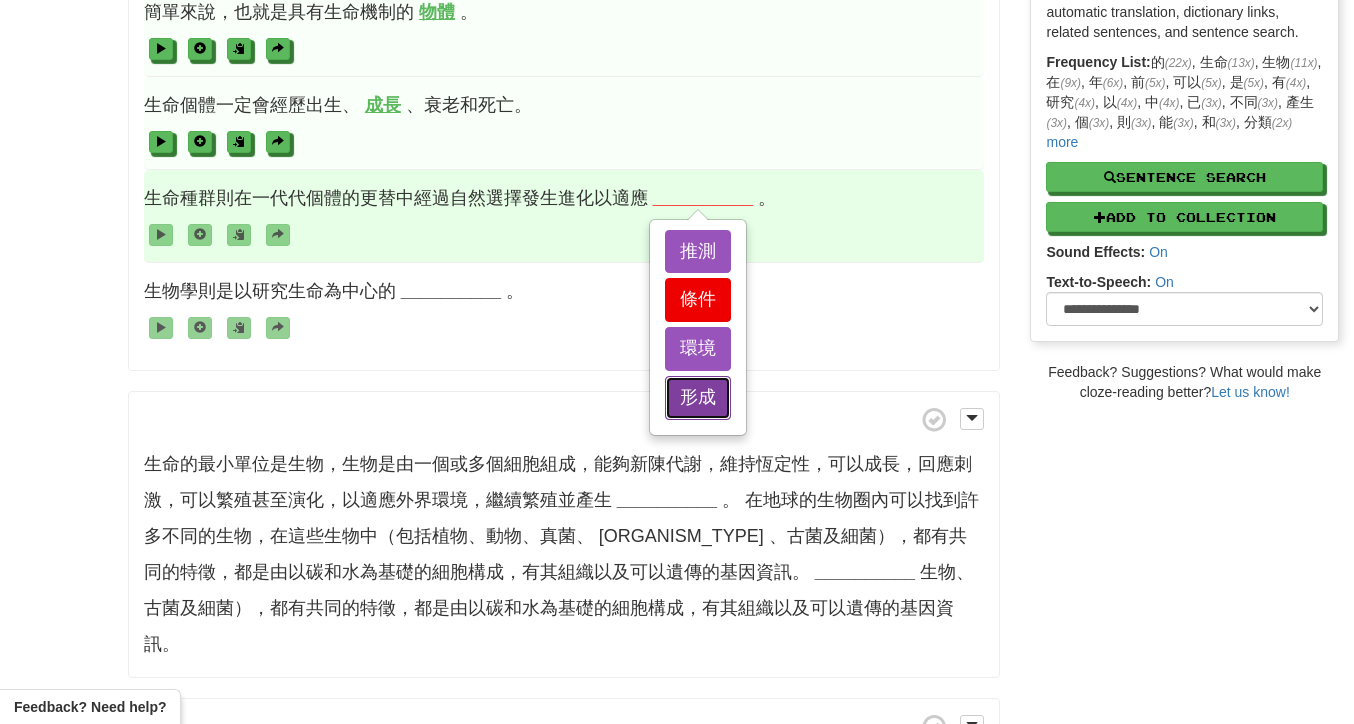 click on "形成" at bounding box center (698, 398) 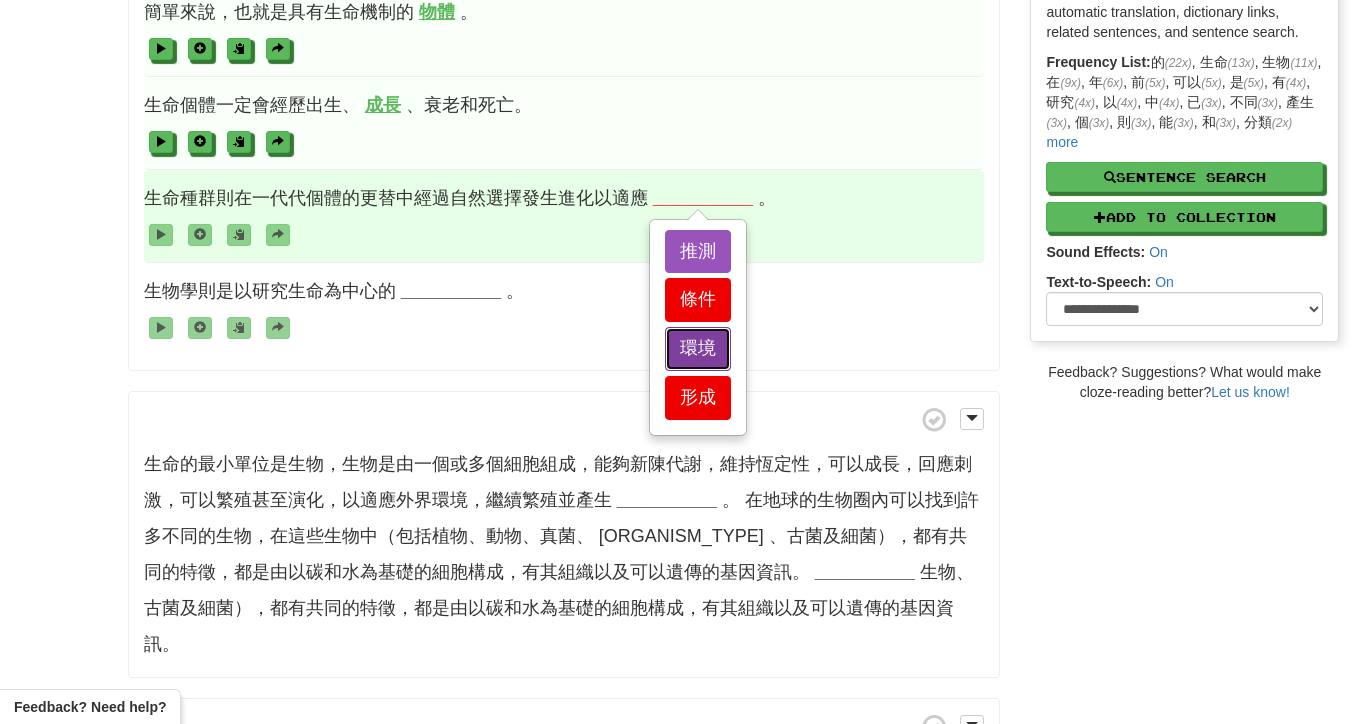 click on "環境" at bounding box center (698, 349) 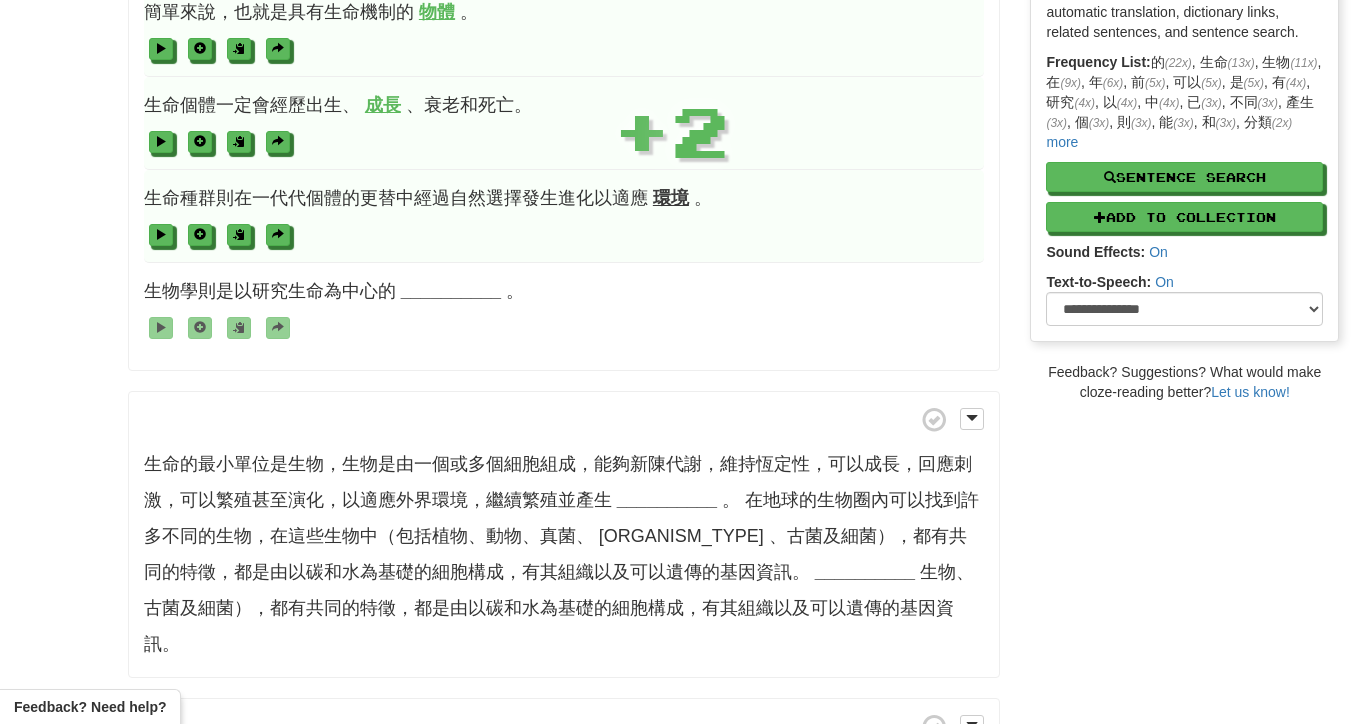 click at bounding box center (564, 234) 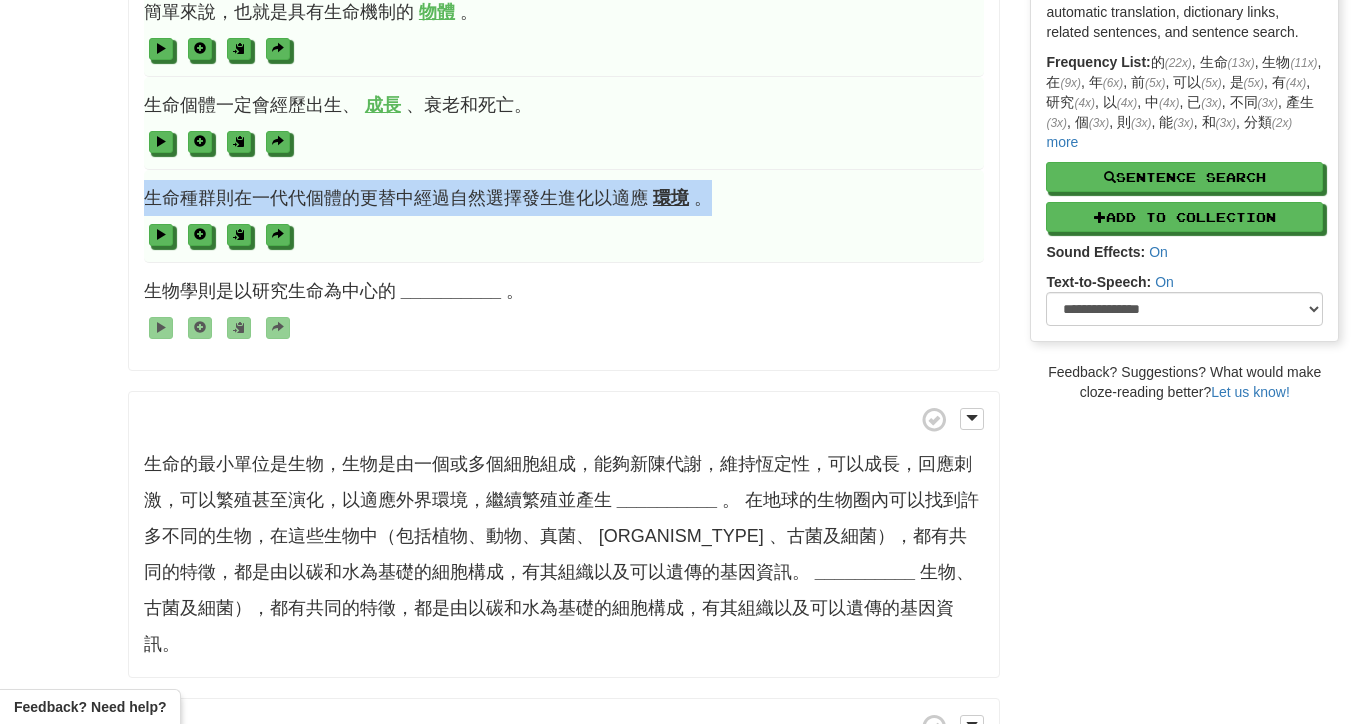 drag, startPoint x: 703, startPoint y: 195, endPoint x: 135, endPoint y: 189, distance: 568.0317 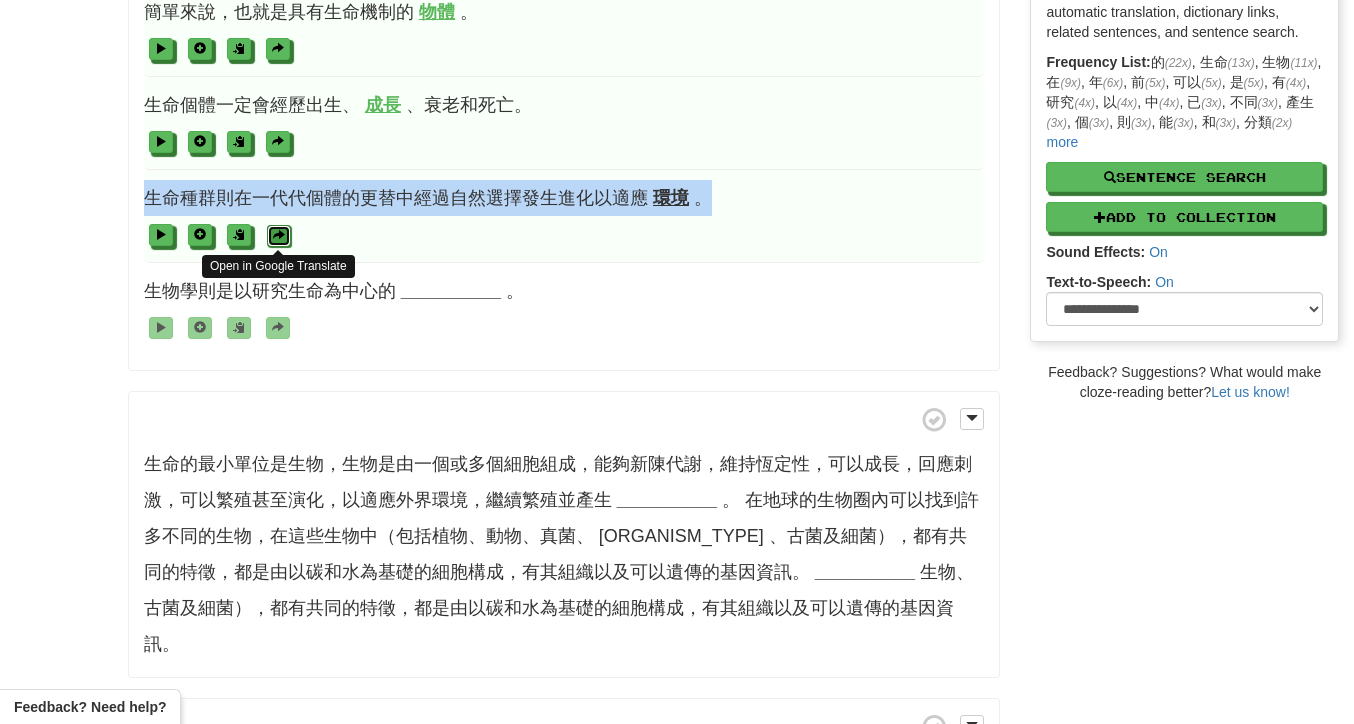 click at bounding box center [279, 235] 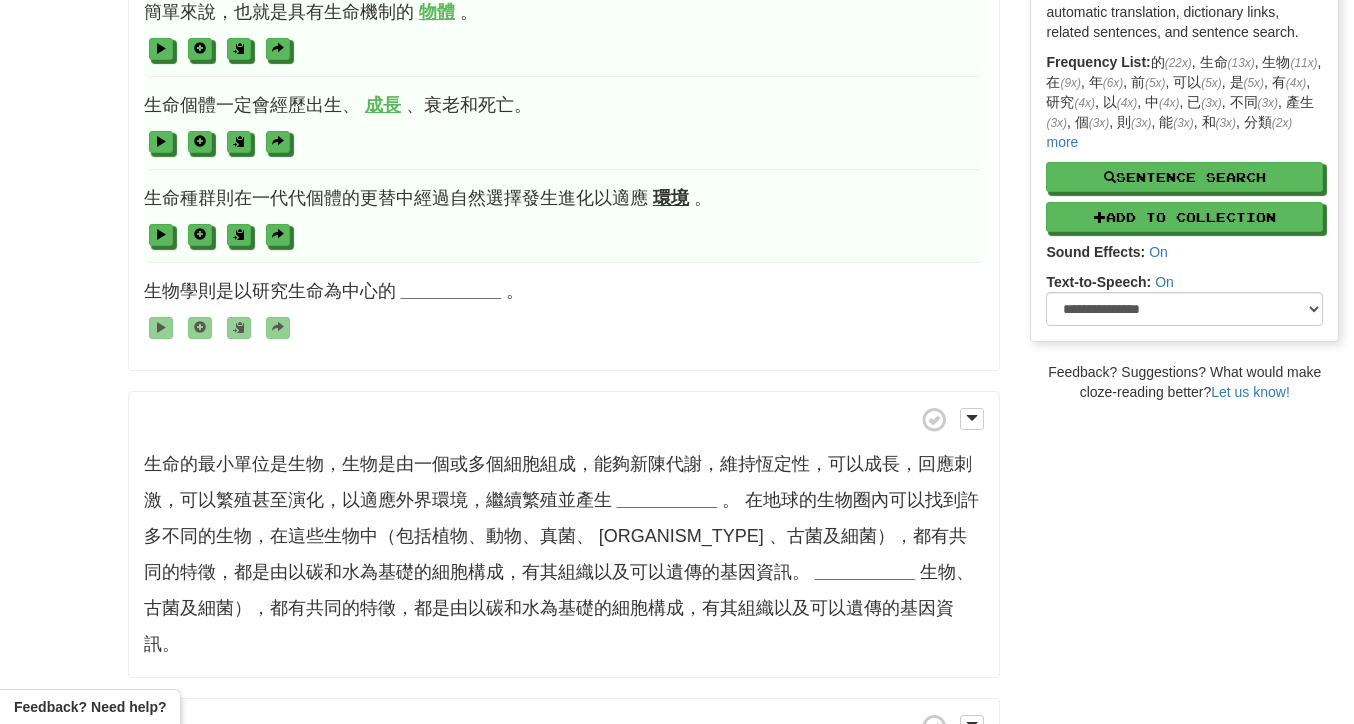 click on "生命泛指一類具有穩定的物質和能量代謝現象並且能回應刺激、能進行自我
複製
（繁殖）的半開放物質系統。
簡單來說，也就是具有生命機制的
物體
。
生命個體一定會經歷出生、
成長
、衰老和死亡。
生命種群則在一代代個體的更替中經過自然選擇發生進化以適應
環境
。
Open in Google Translate
生物學則是以研究生命為中心的
__________
。" at bounding box center [564, 90] 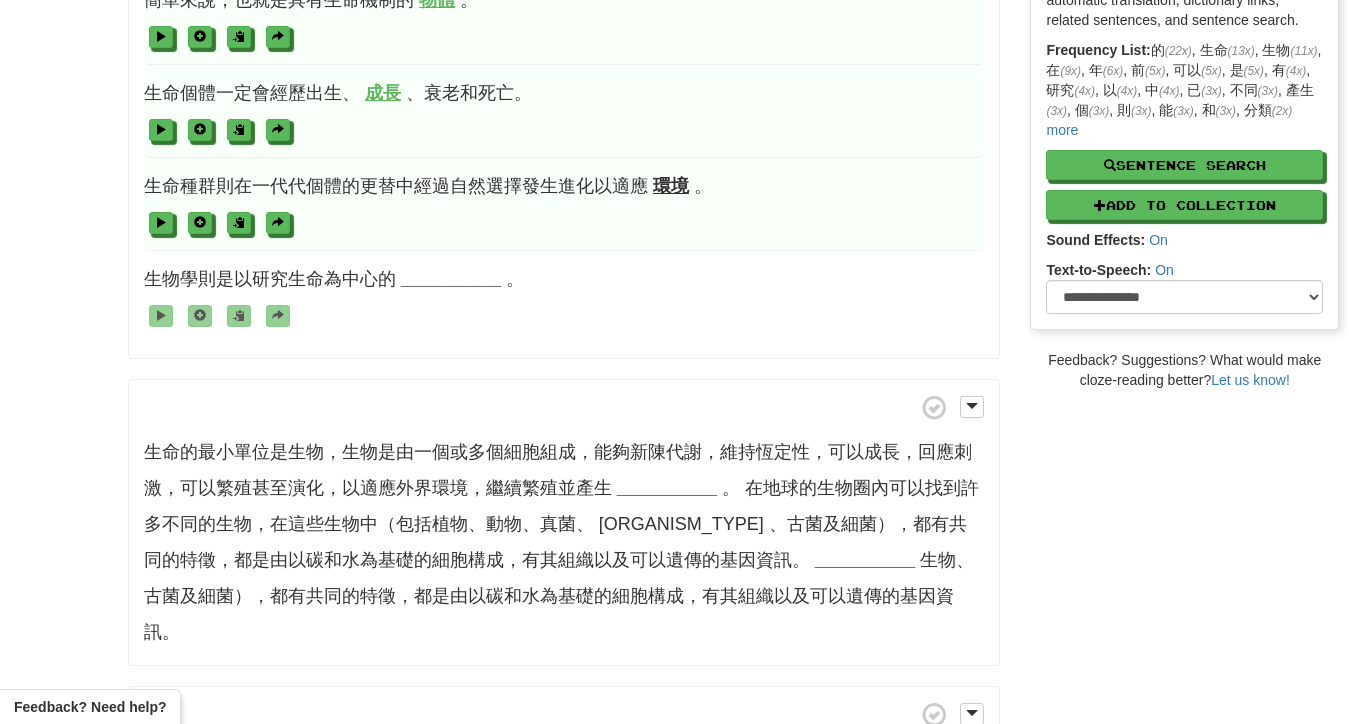 scroll, scrollTop: 351, scrollLeft: 0, axis: vertical 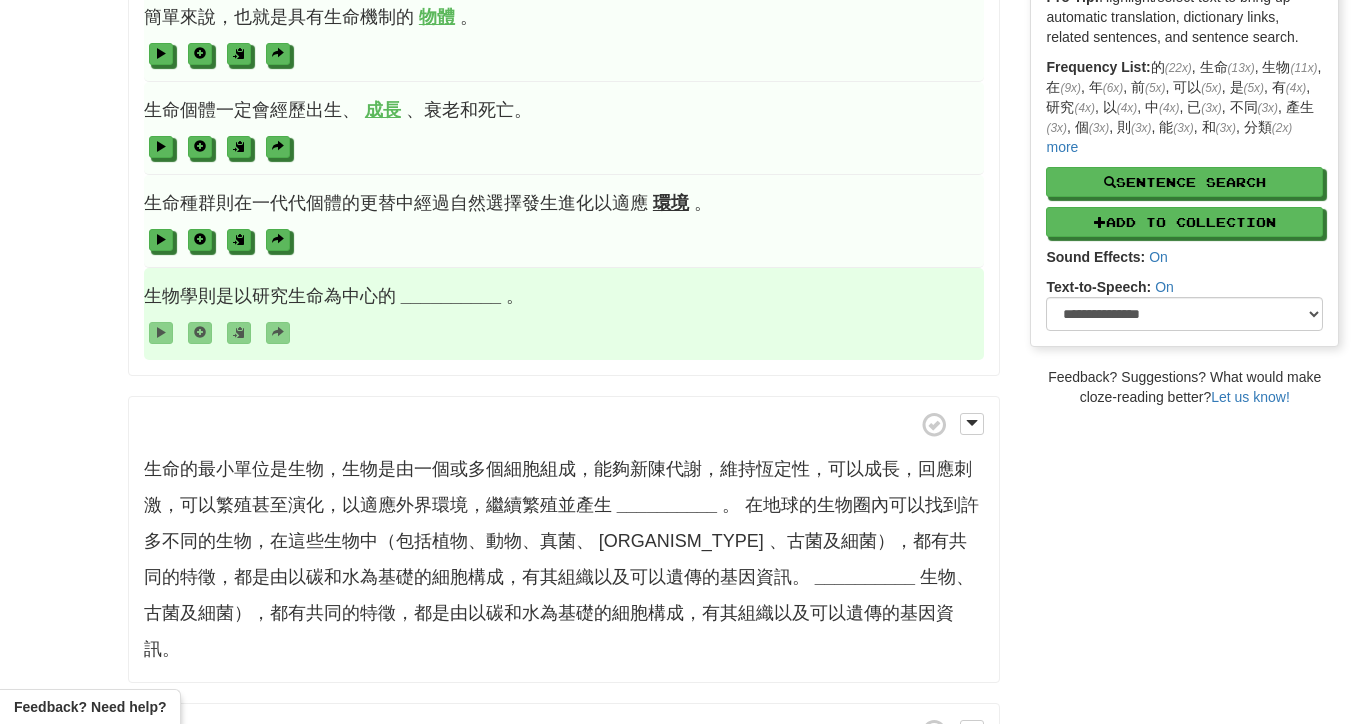 click on "__________" at bounding box center (451, 296) 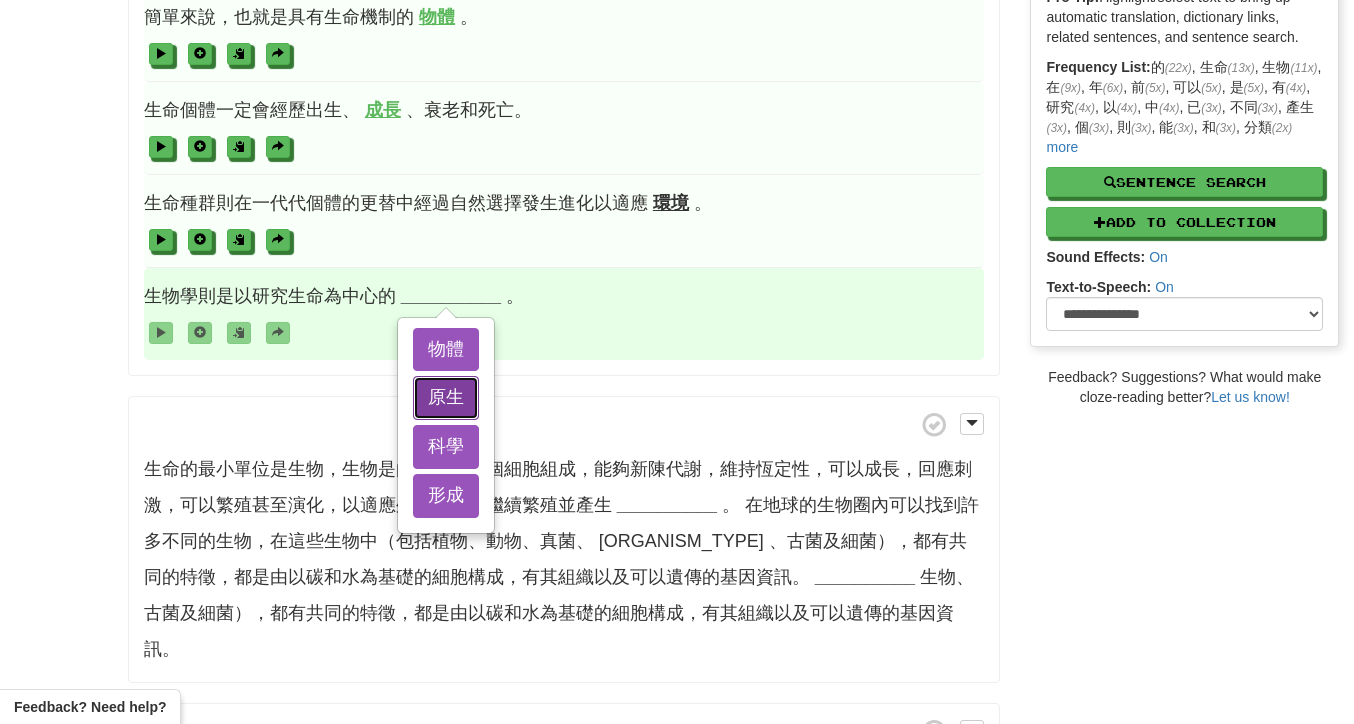 click on "原生" at bounding box center [446, 398] 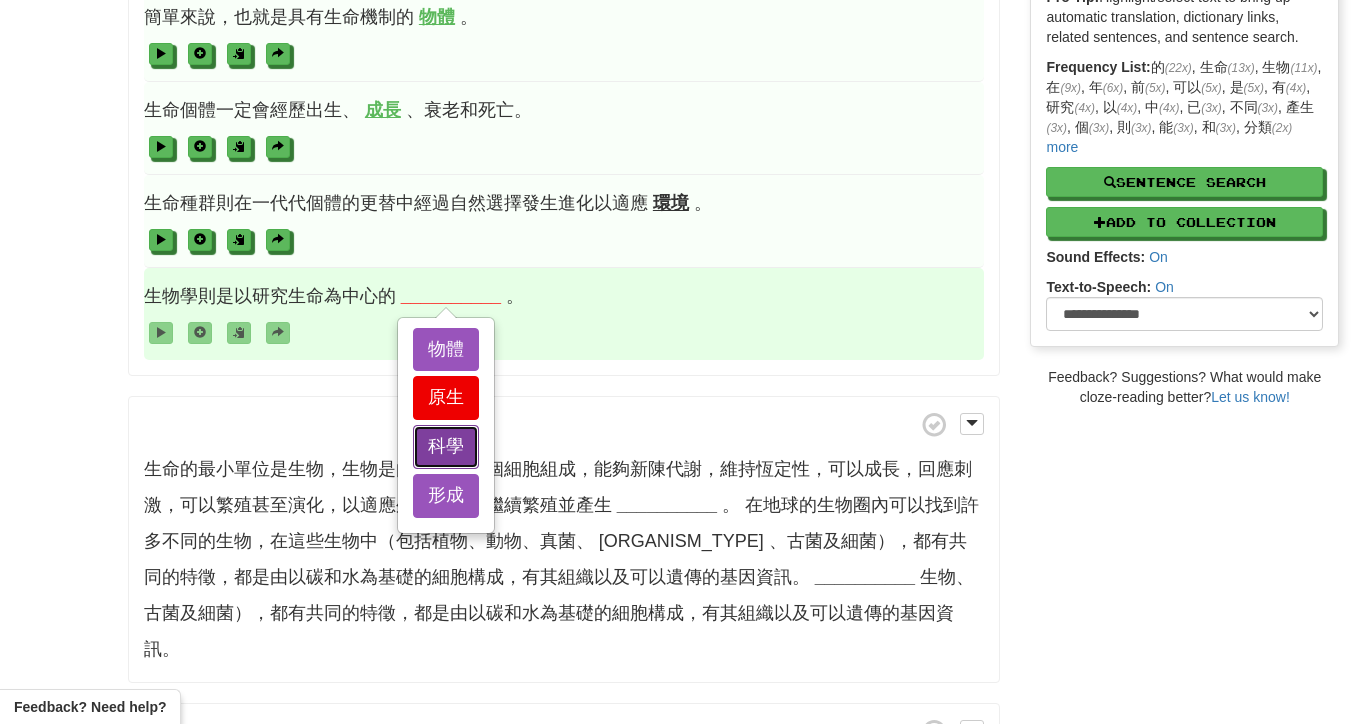 click on "科學" at bounding box center (446, 447) 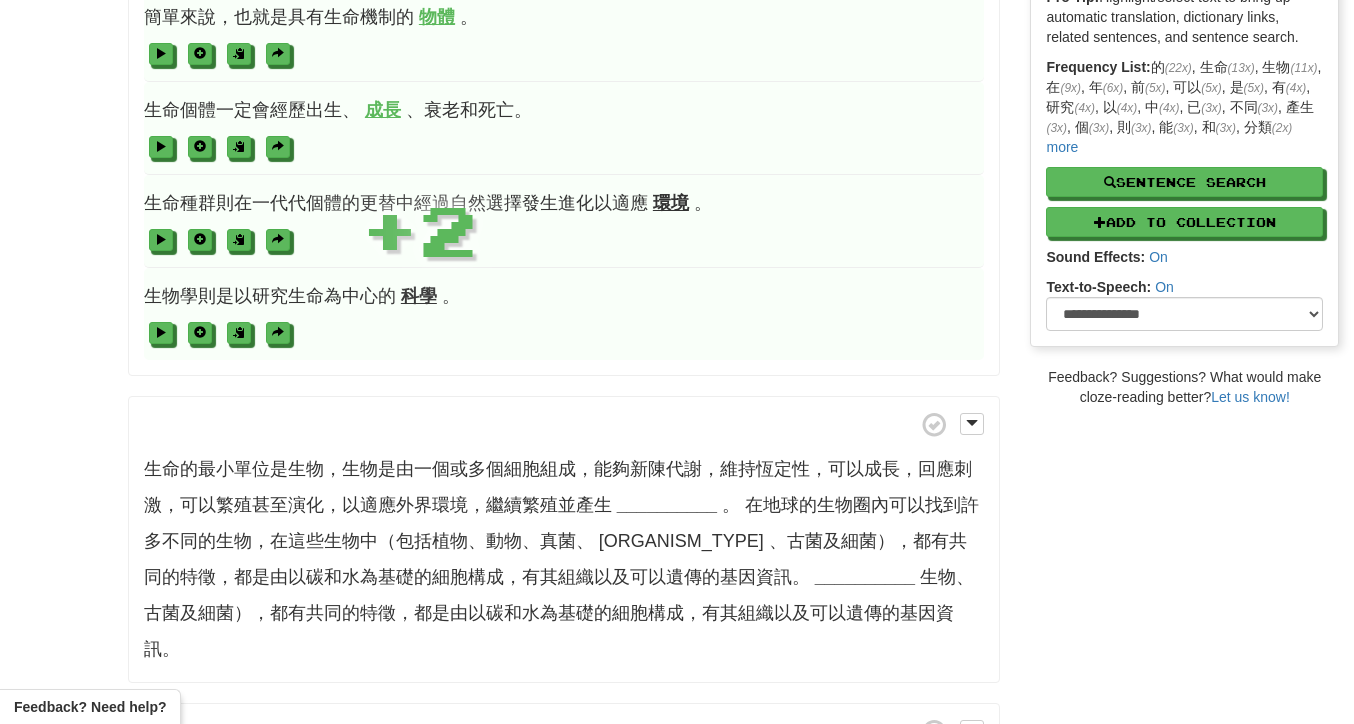 click on "生物學則是以研究生命為中心的
科學
。" at bounding box center (564, 314) 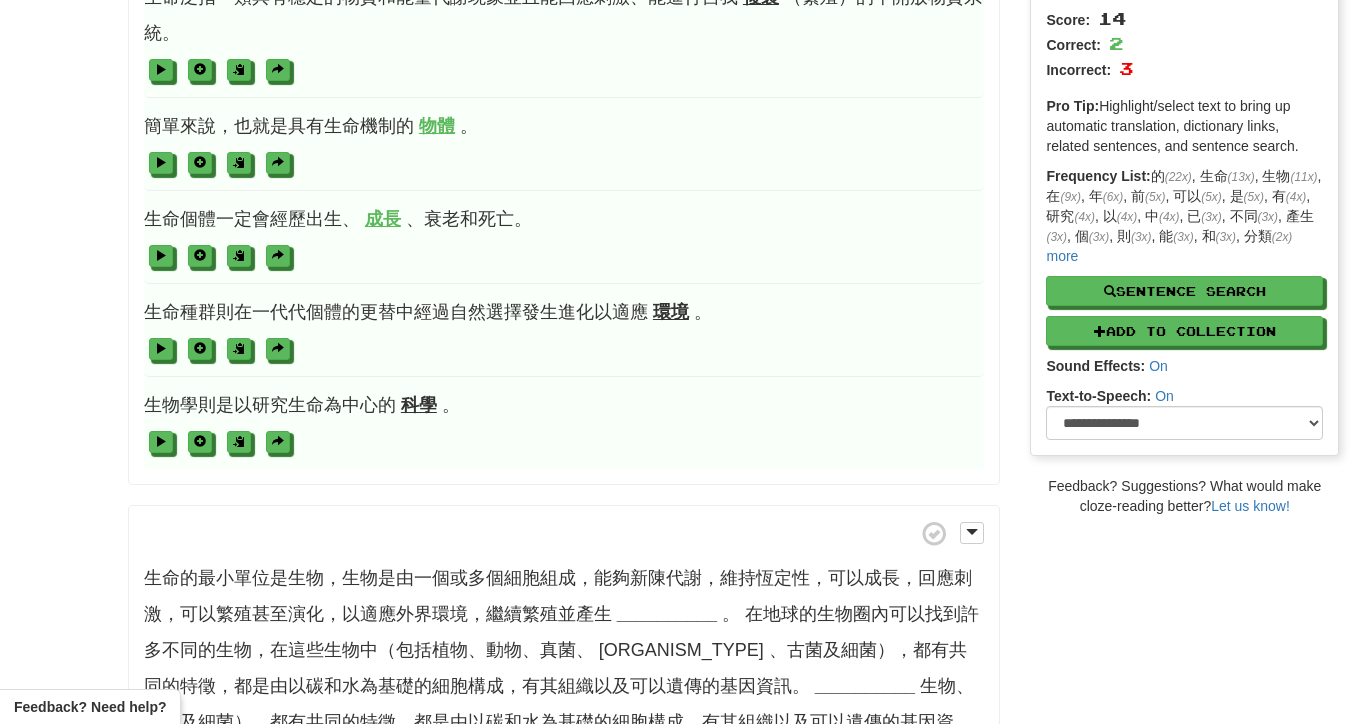 scroll, scrollTop: 0, scrollLeft: 0, axis: both 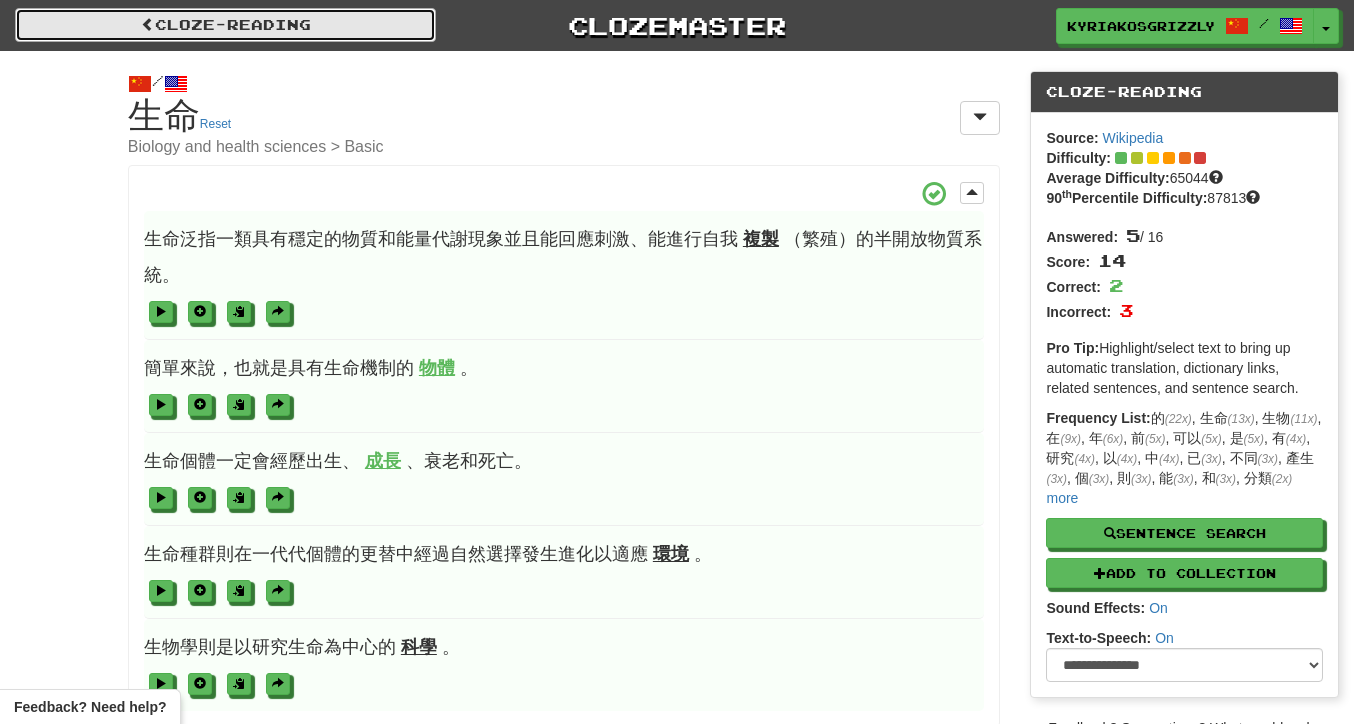 click on "Cloze-Reading" at bounding box center [225, 25] 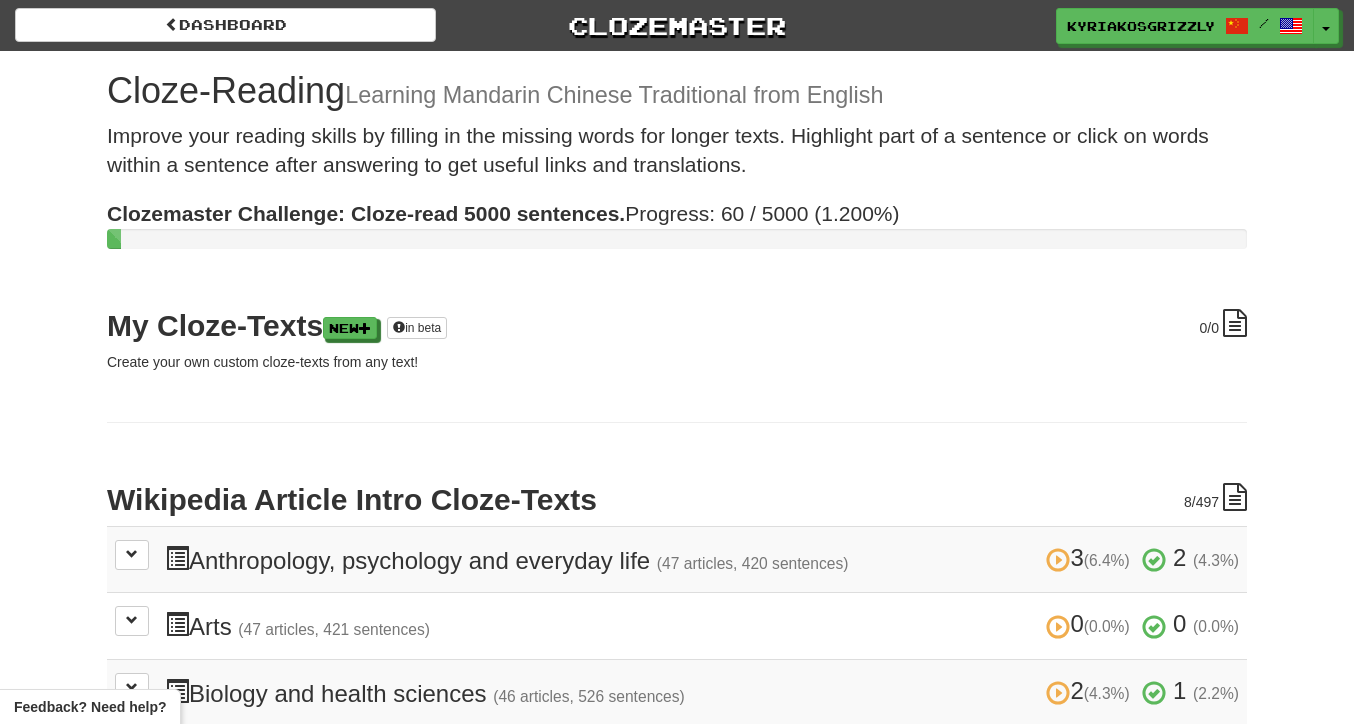 scroll, scrollTop: 0, scrollLeft: 0, axis: both 